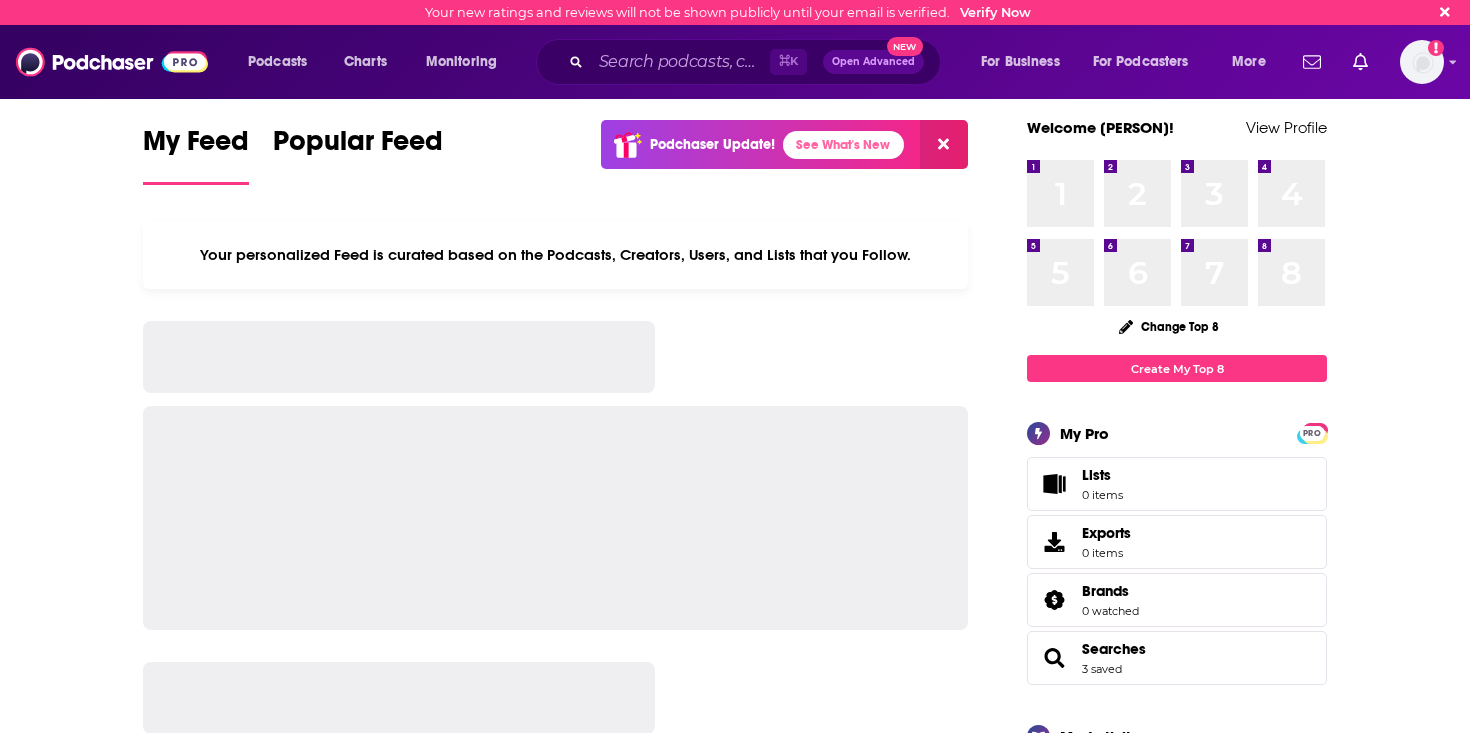 scroll, scrollTop: 0, scrollLeft: 0, axis: both 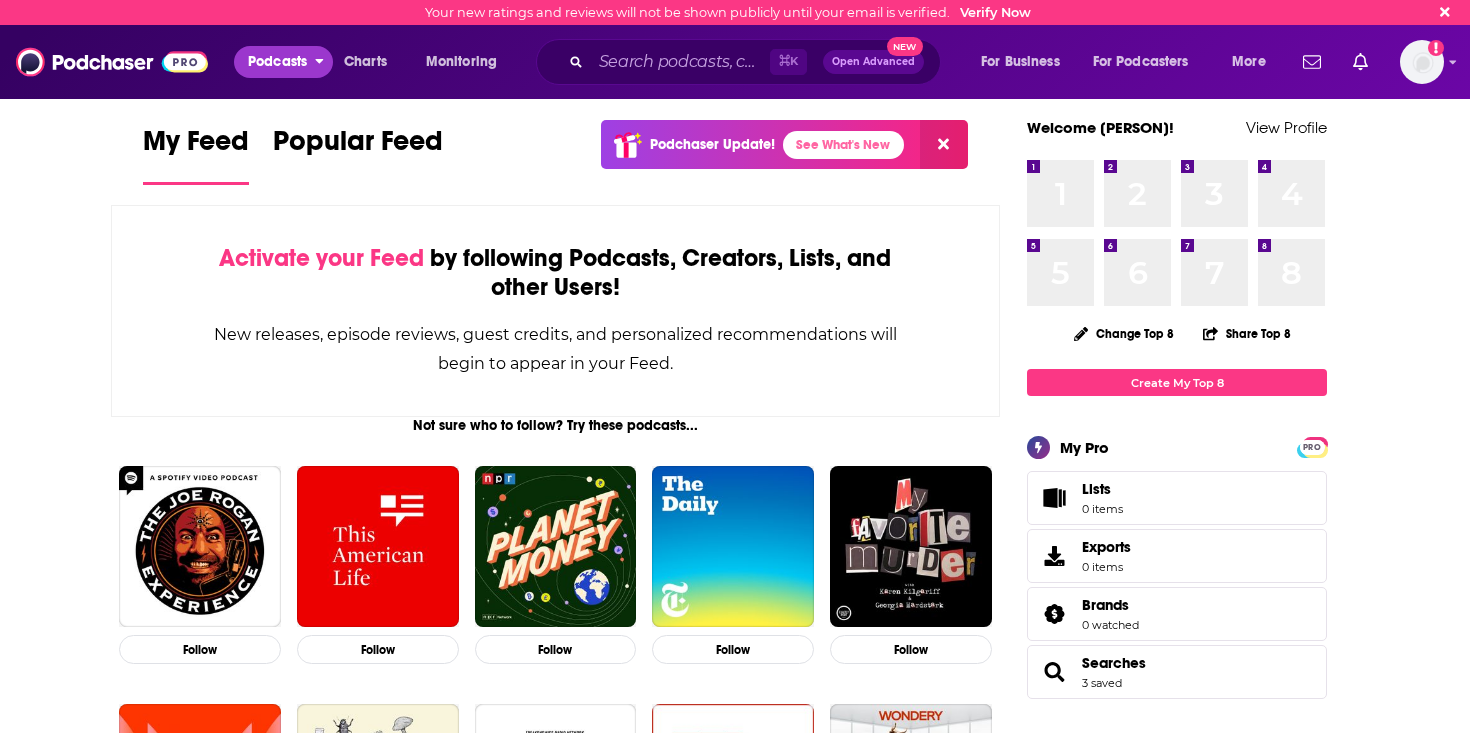 click on "Podcasts" at bounding box center [277, 62] 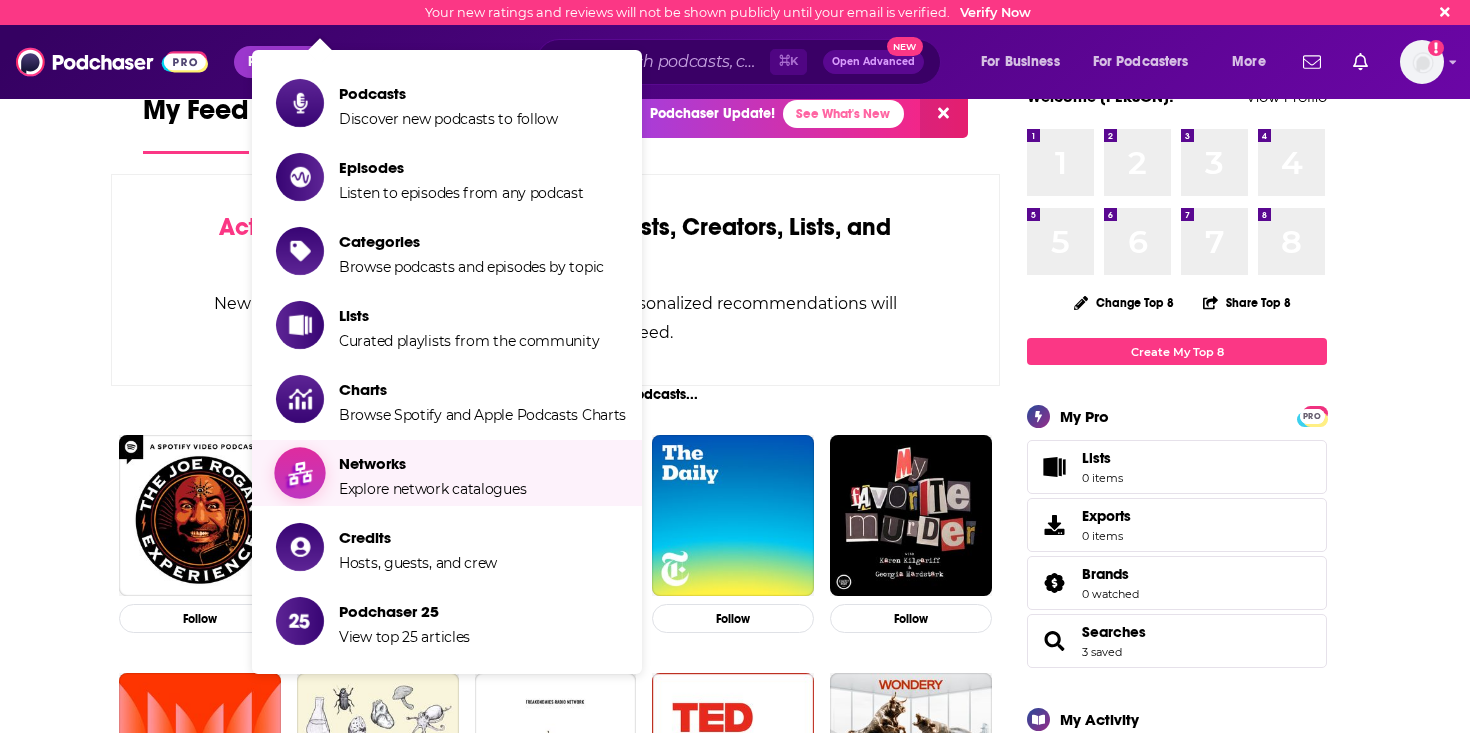 scroll, scrollTop: 0, scrollLeft: 0, axis: both 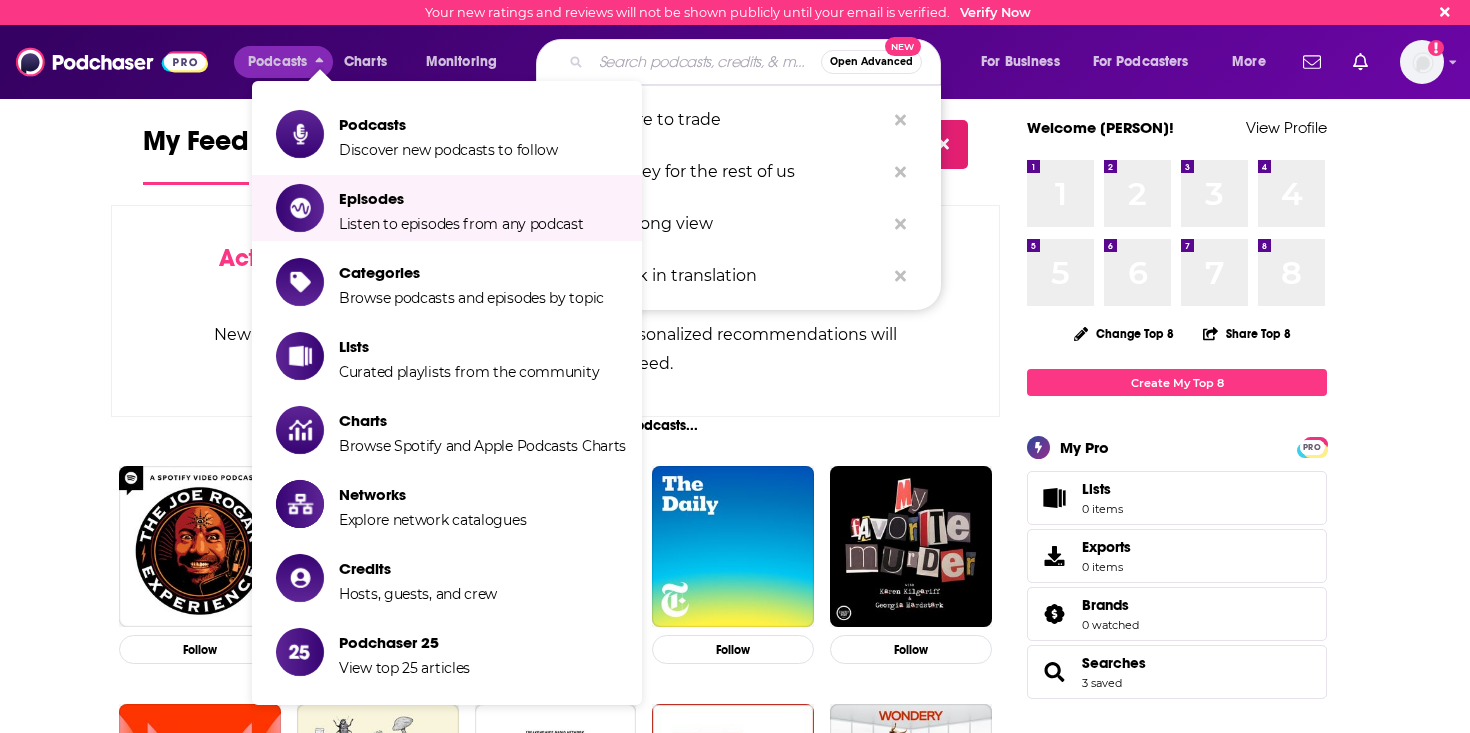 click at bounding box center [706, 62] 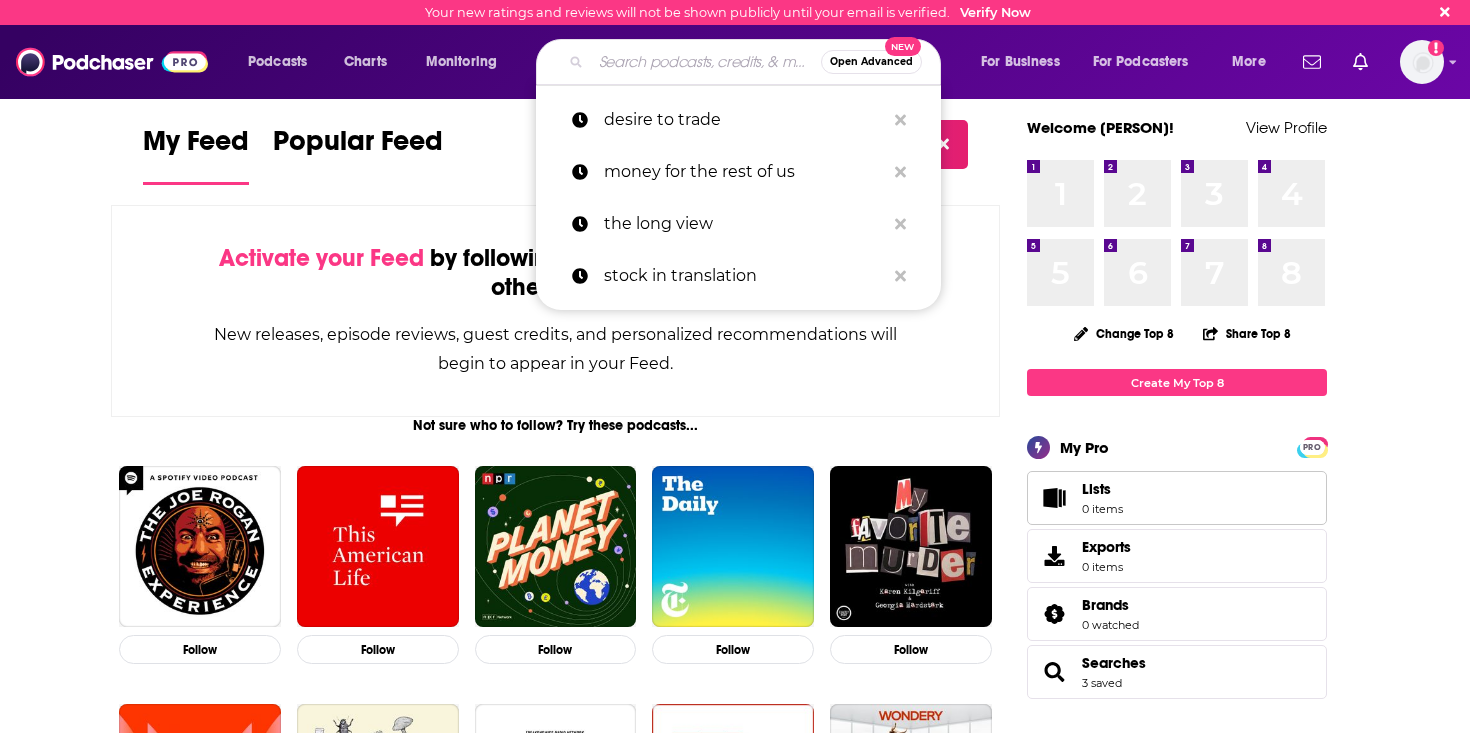 click on "Lists 0 items" at bounding box center [1177, 498] 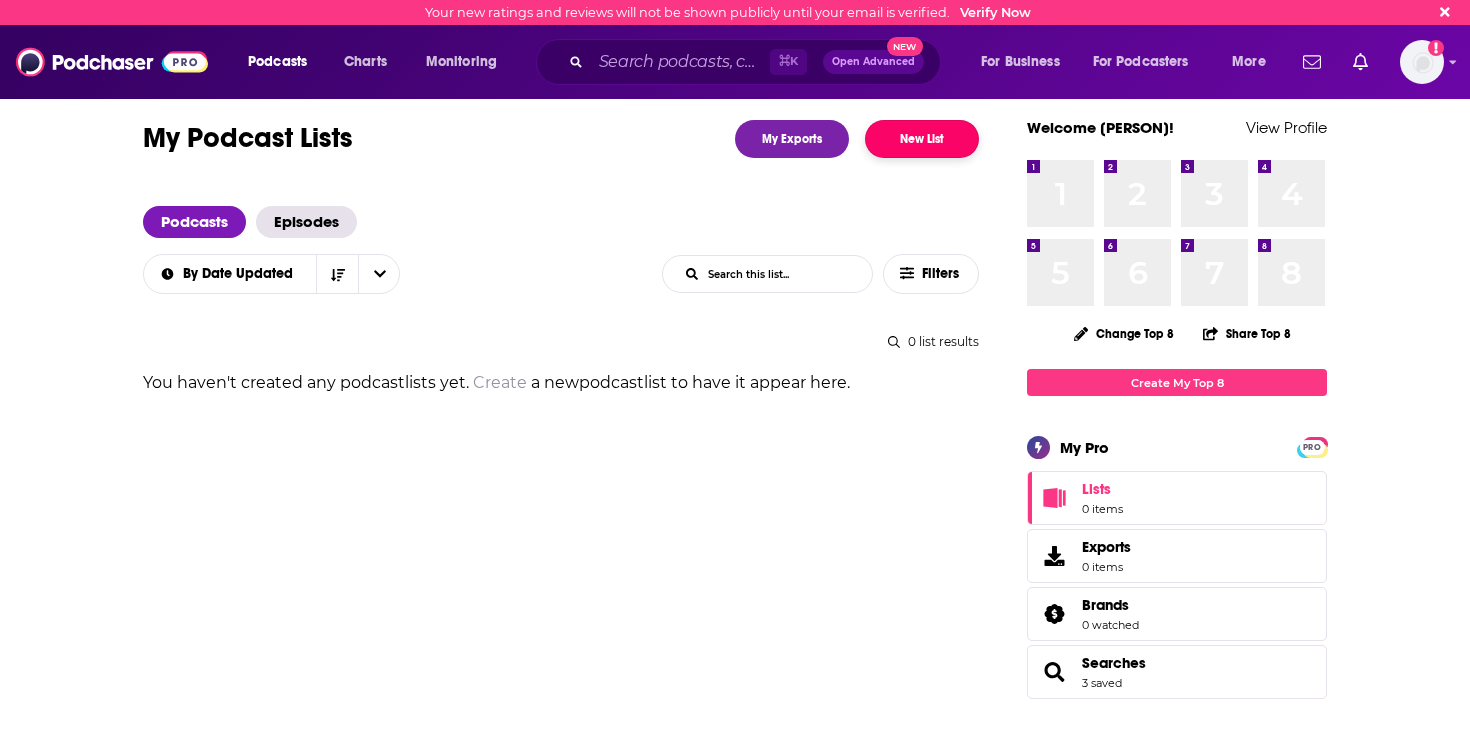 click on "New List" at bounding box center [922, 139] 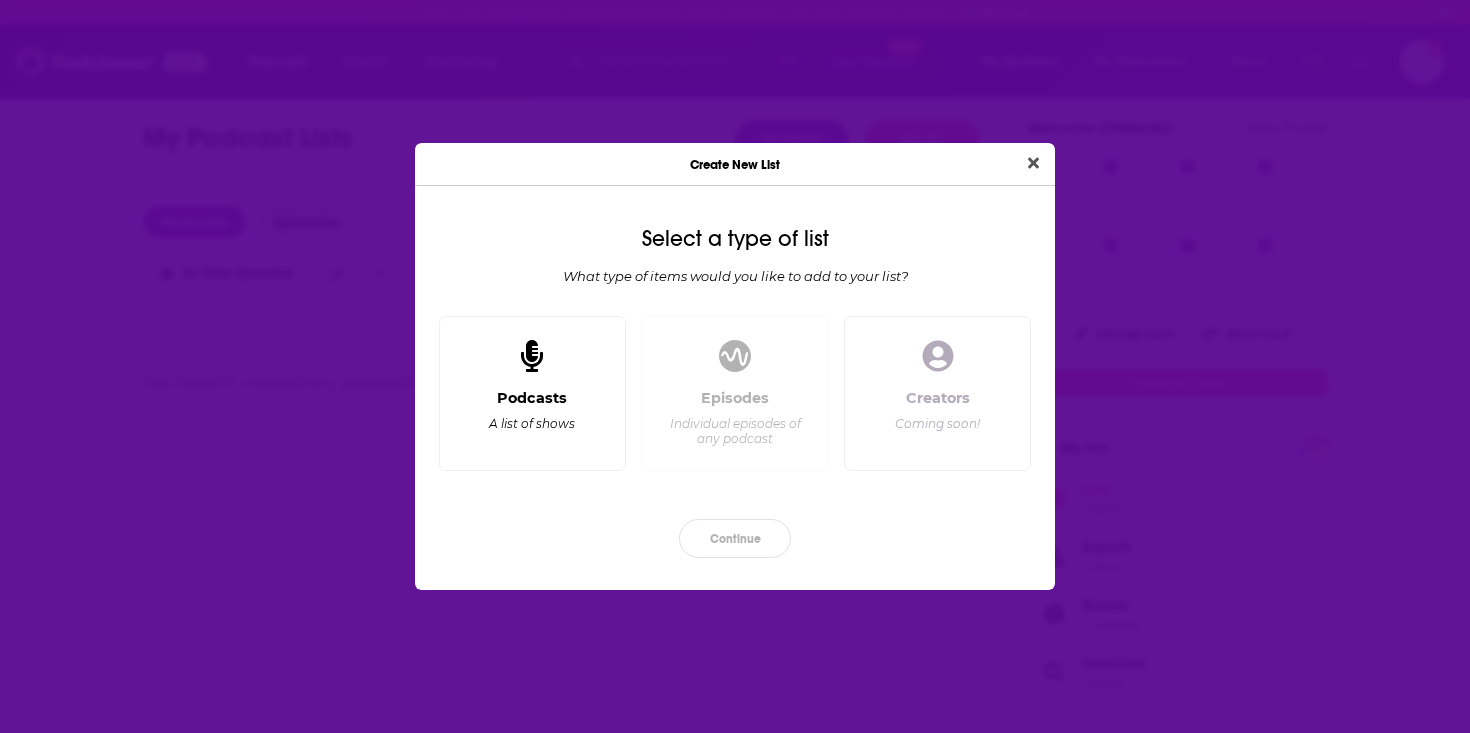 click on "Podcasts A list of shows" at bounding box center [532, 422] 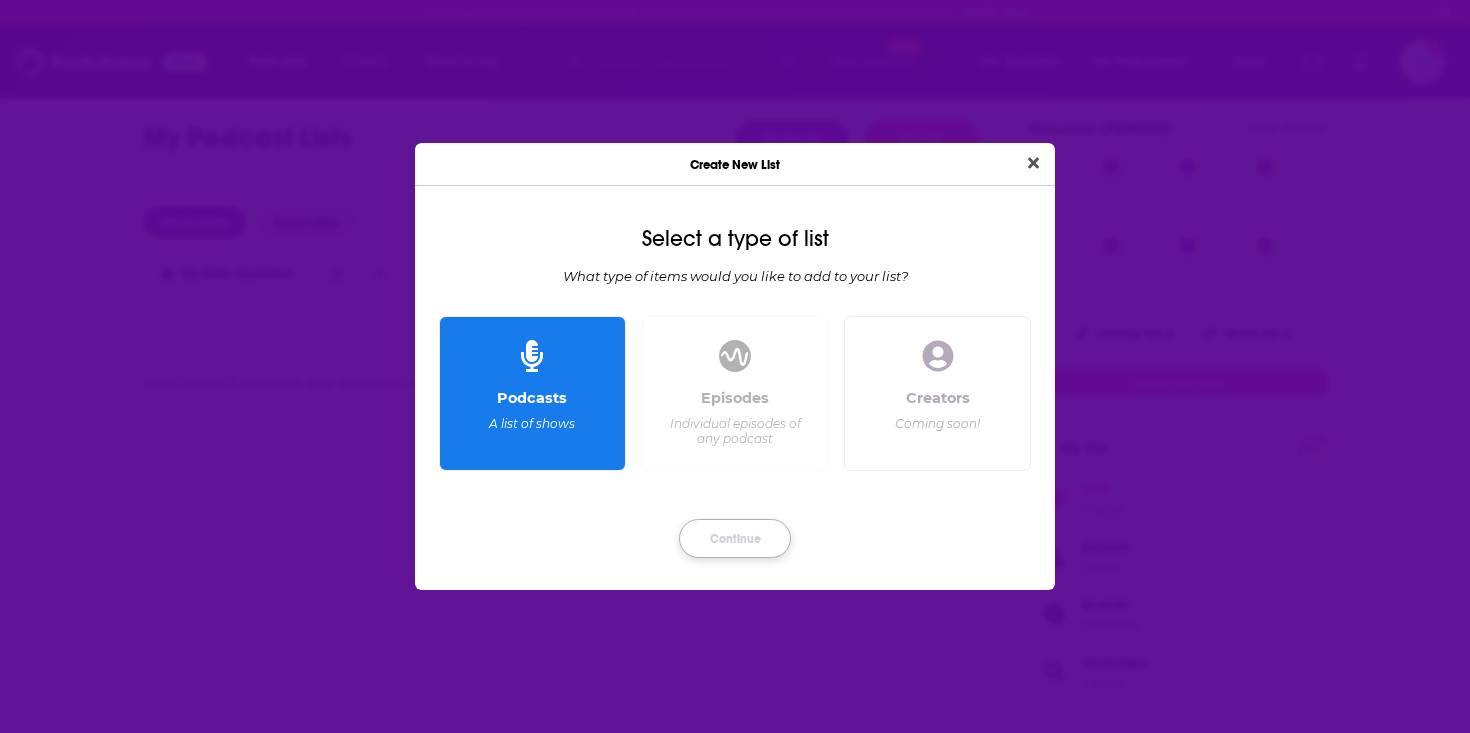 click on "Continue" at bounding box center (735, 538) 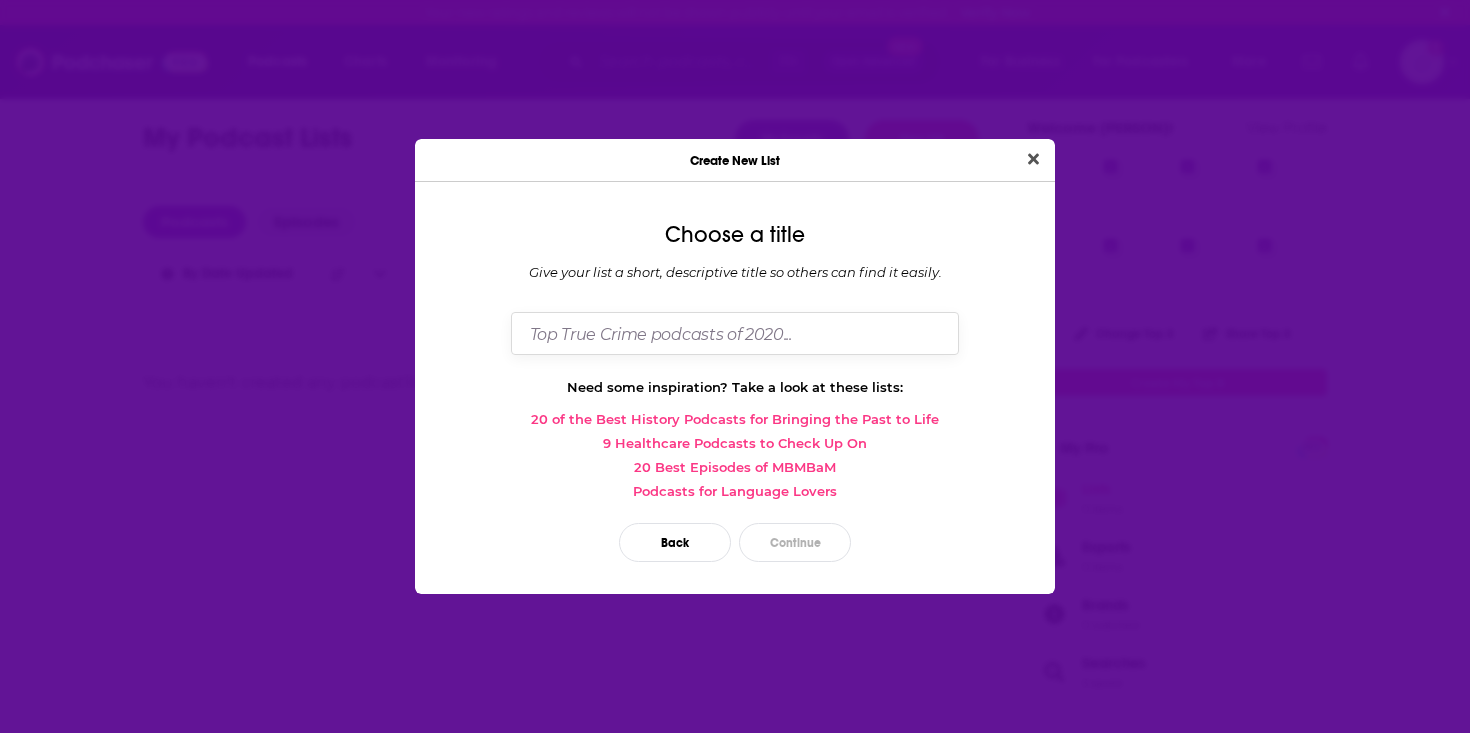 click at bounding box center (735, 333) 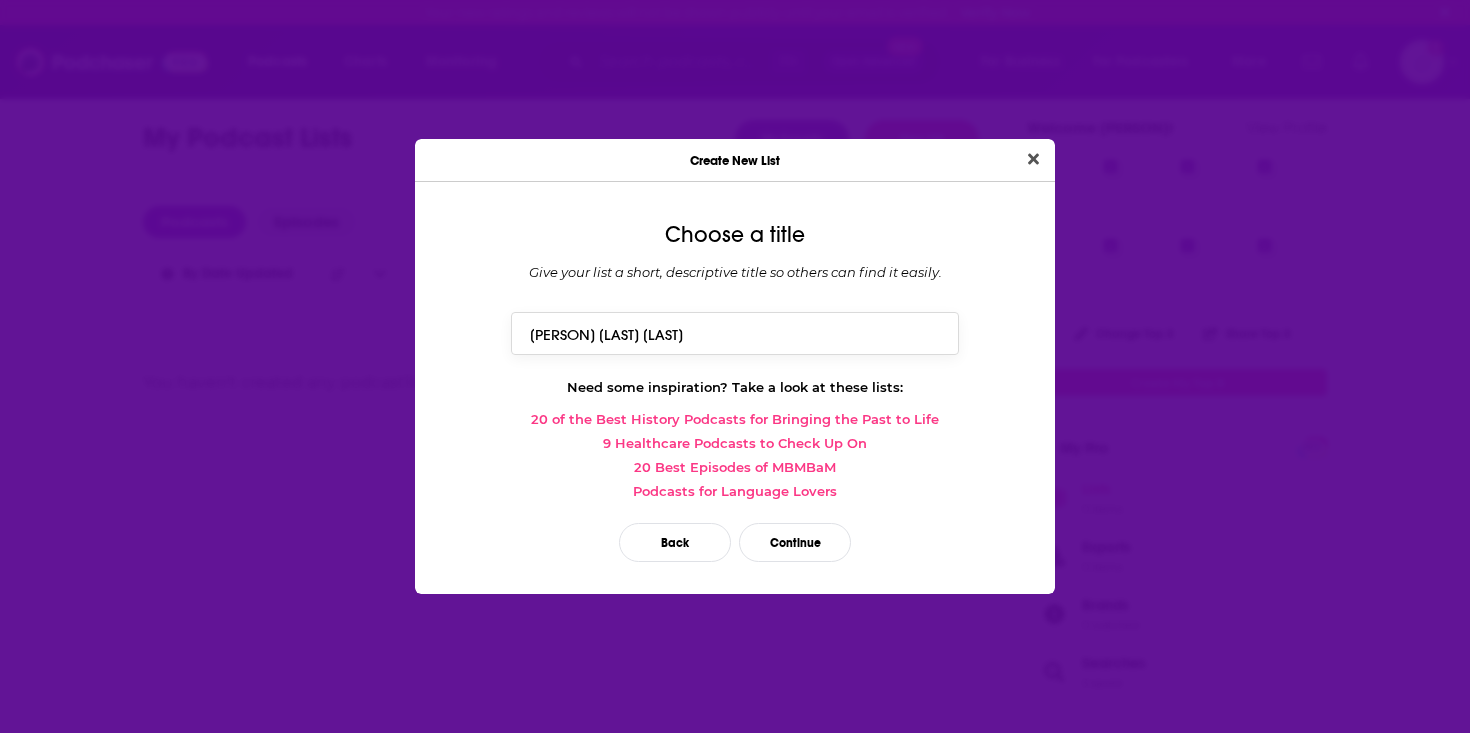 drag, startPoint x: 650, startPoint y: 331, endPoint x: 592, endPoint y: 334, distance: 58.077534 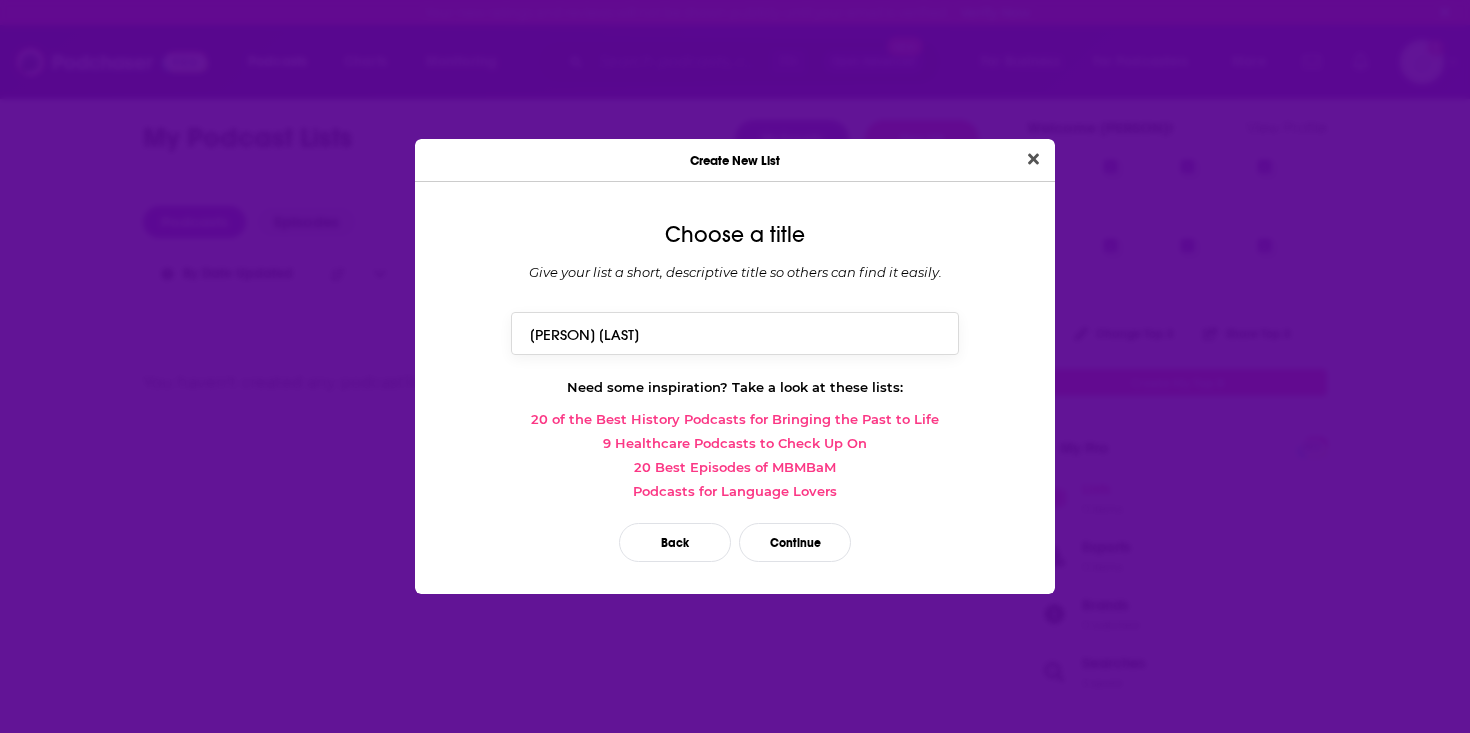 click on "[PERSON] [LAST]" at bounding box center (735, 333) 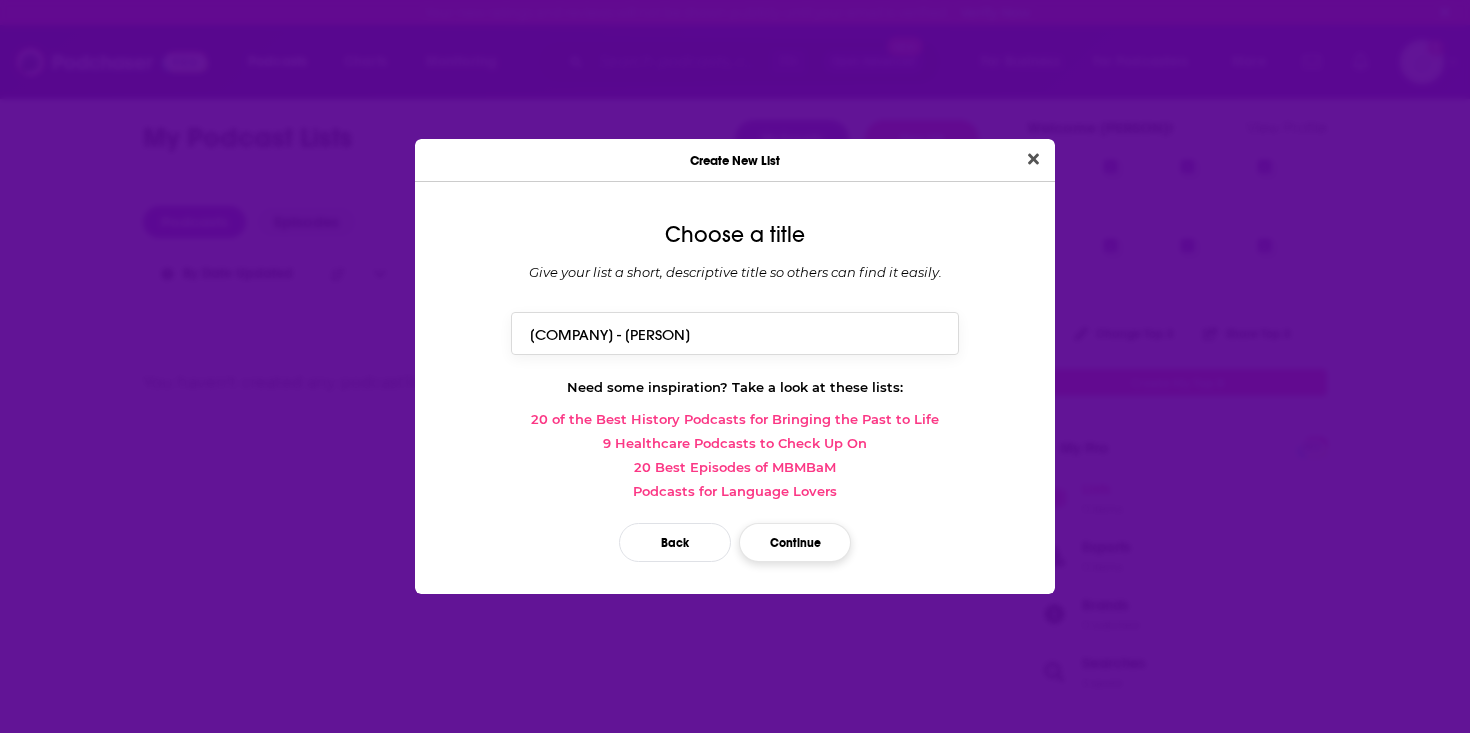 type on "[COMPANY] - [PERSON]" 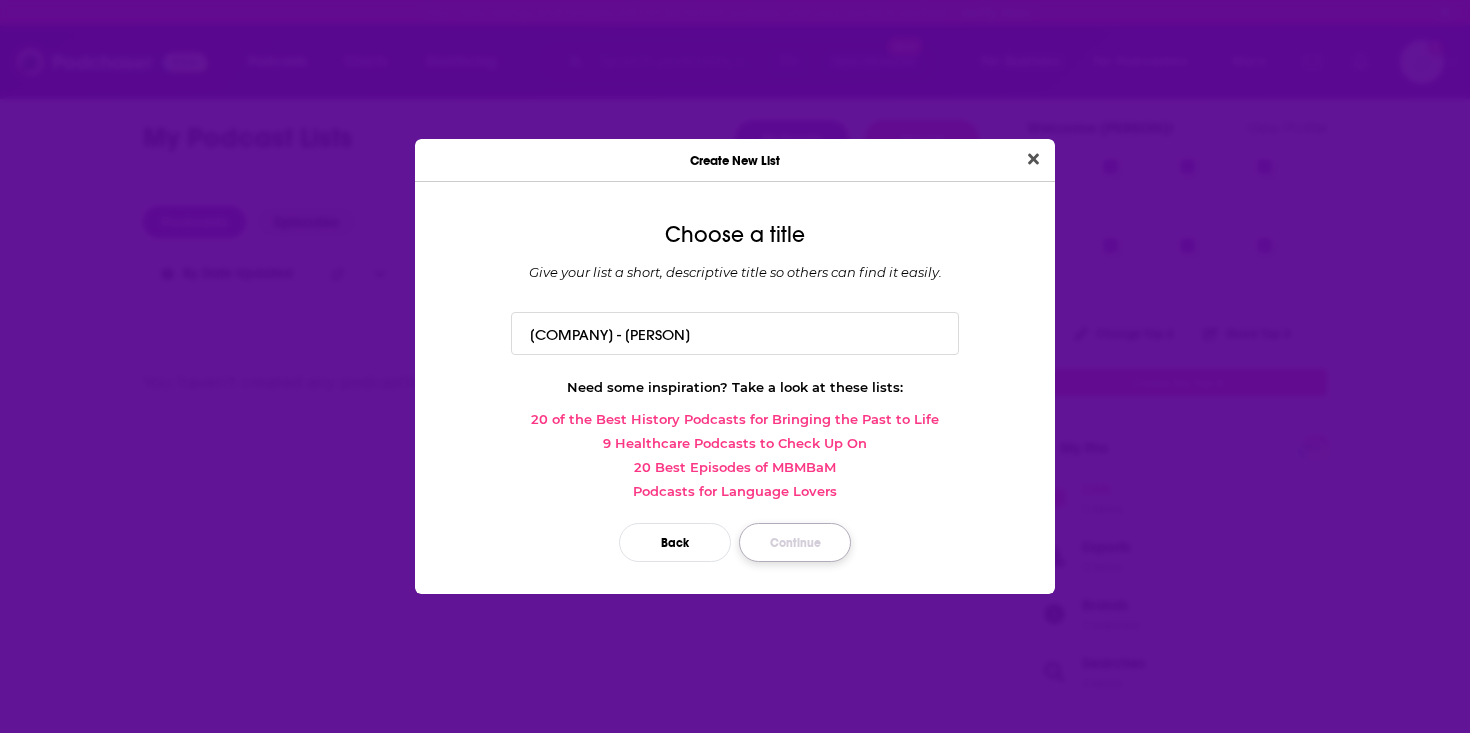 click on "Continue" at bounding box center (795, 542) 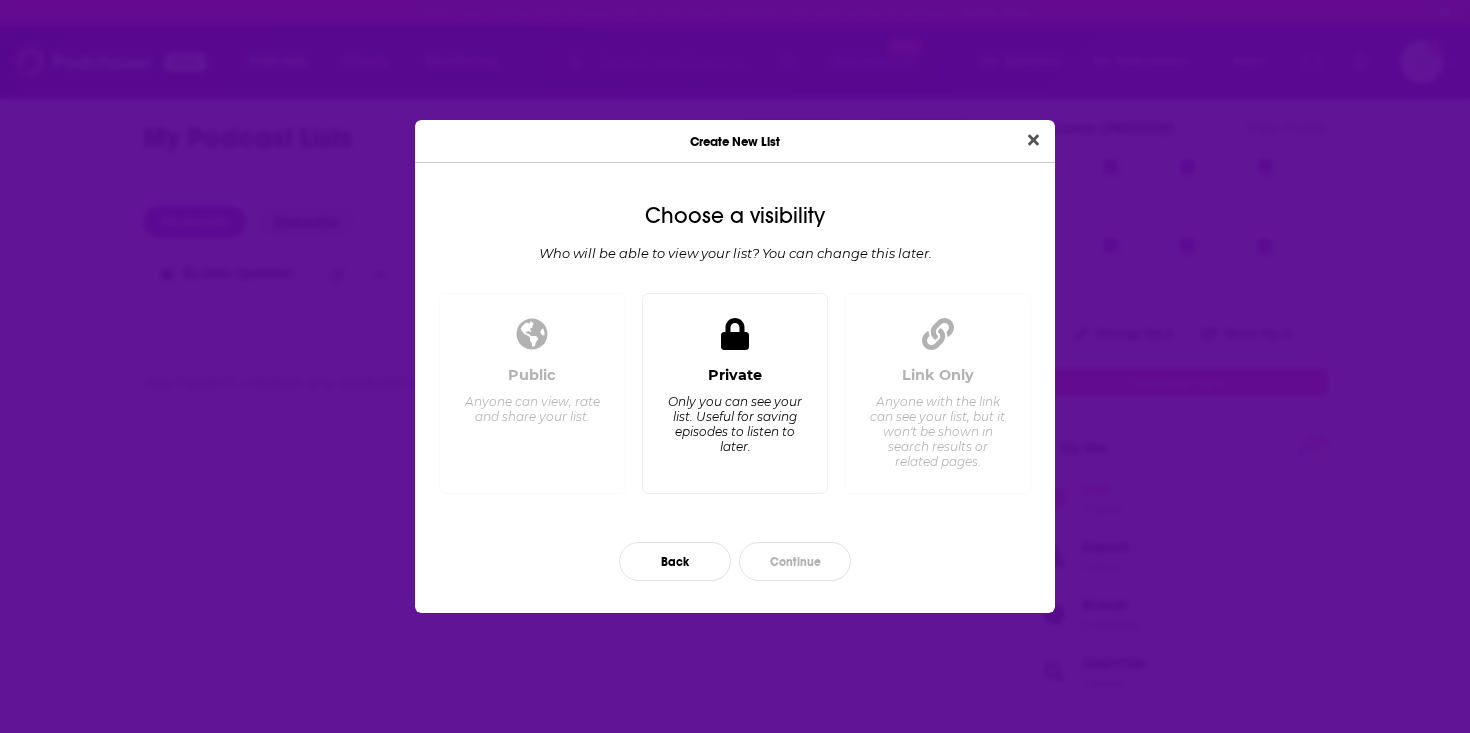 click on "Only you can see your list. Useful for saving episodes to listen to later." at bounding box center [734, 424] 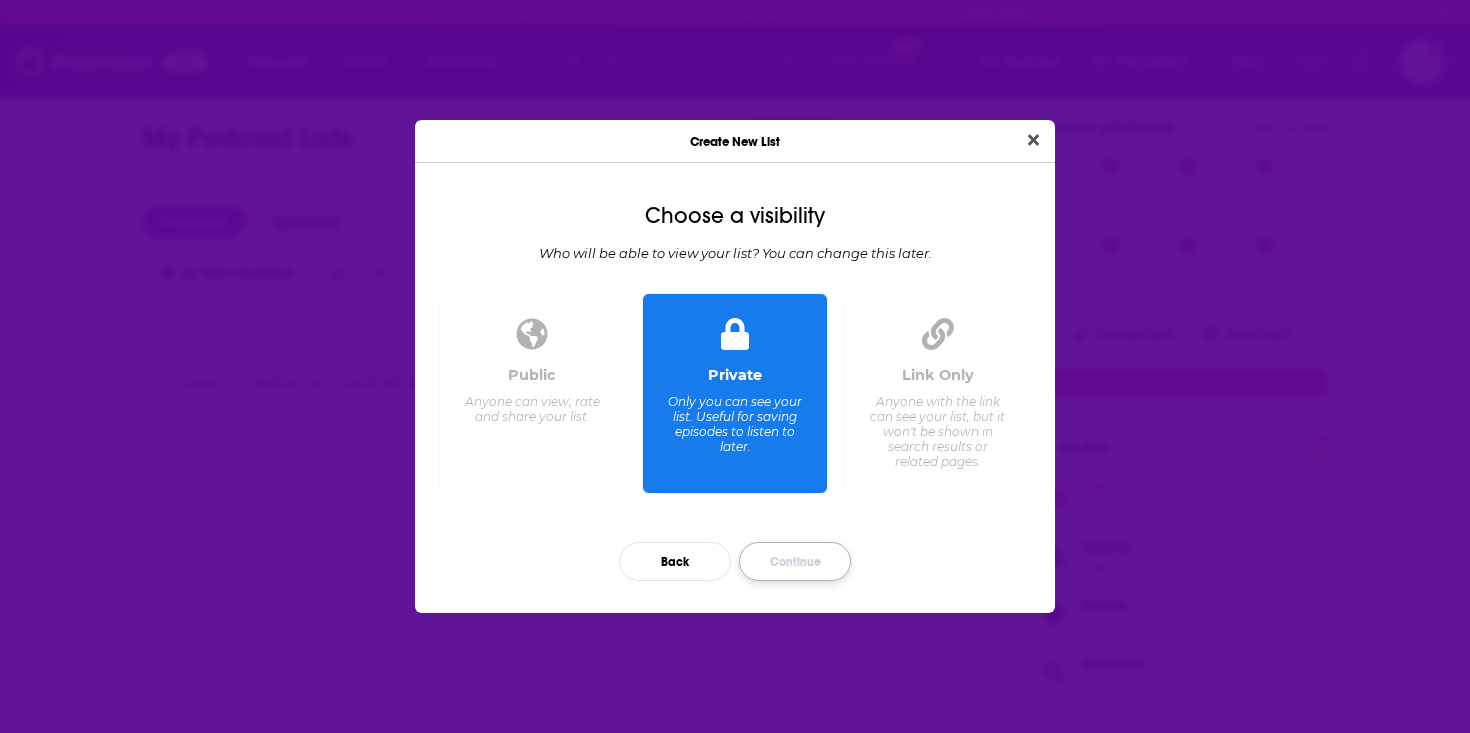 click on "Continue" at bounding box center [795, 561] 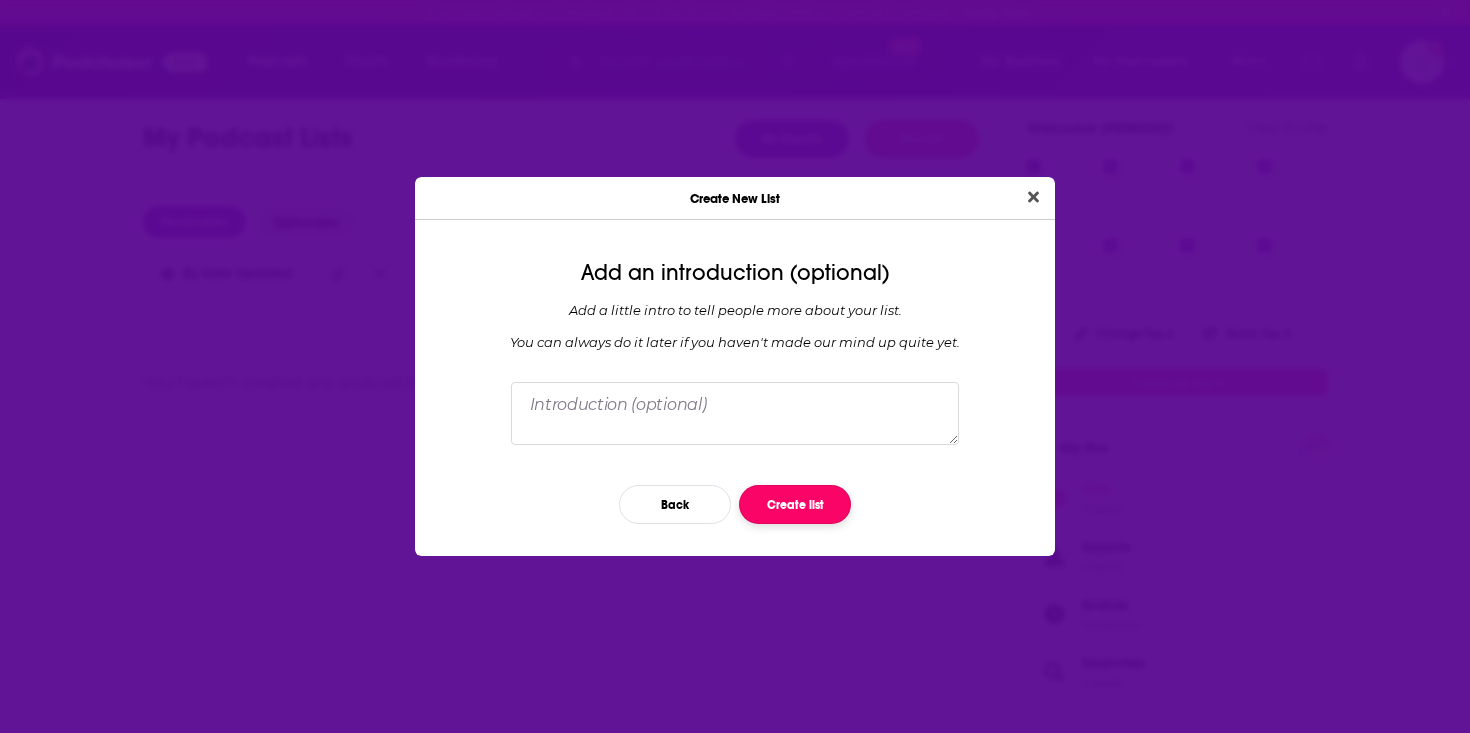 click on "Create list" at bounding box center [795, 504] 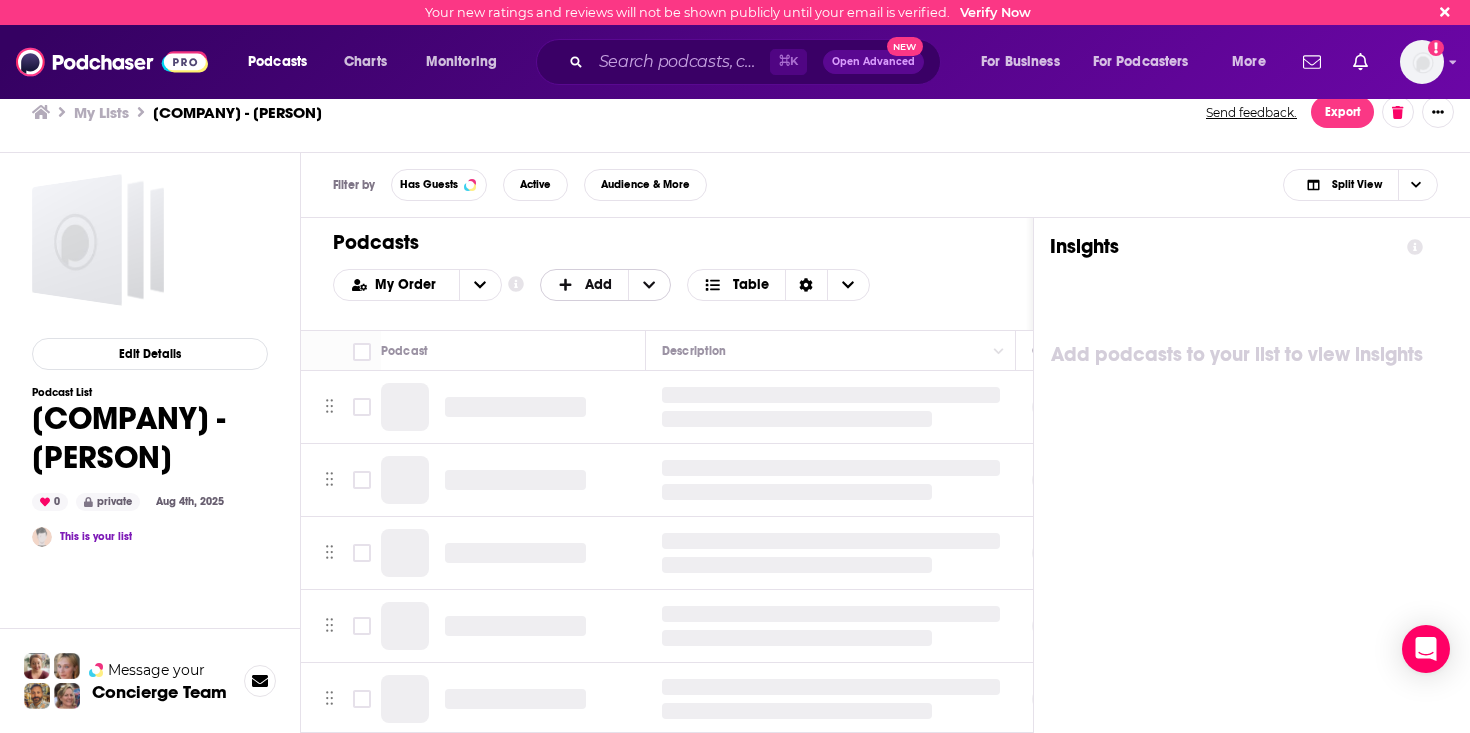 click on "Add" at bounding box center (598, 285) 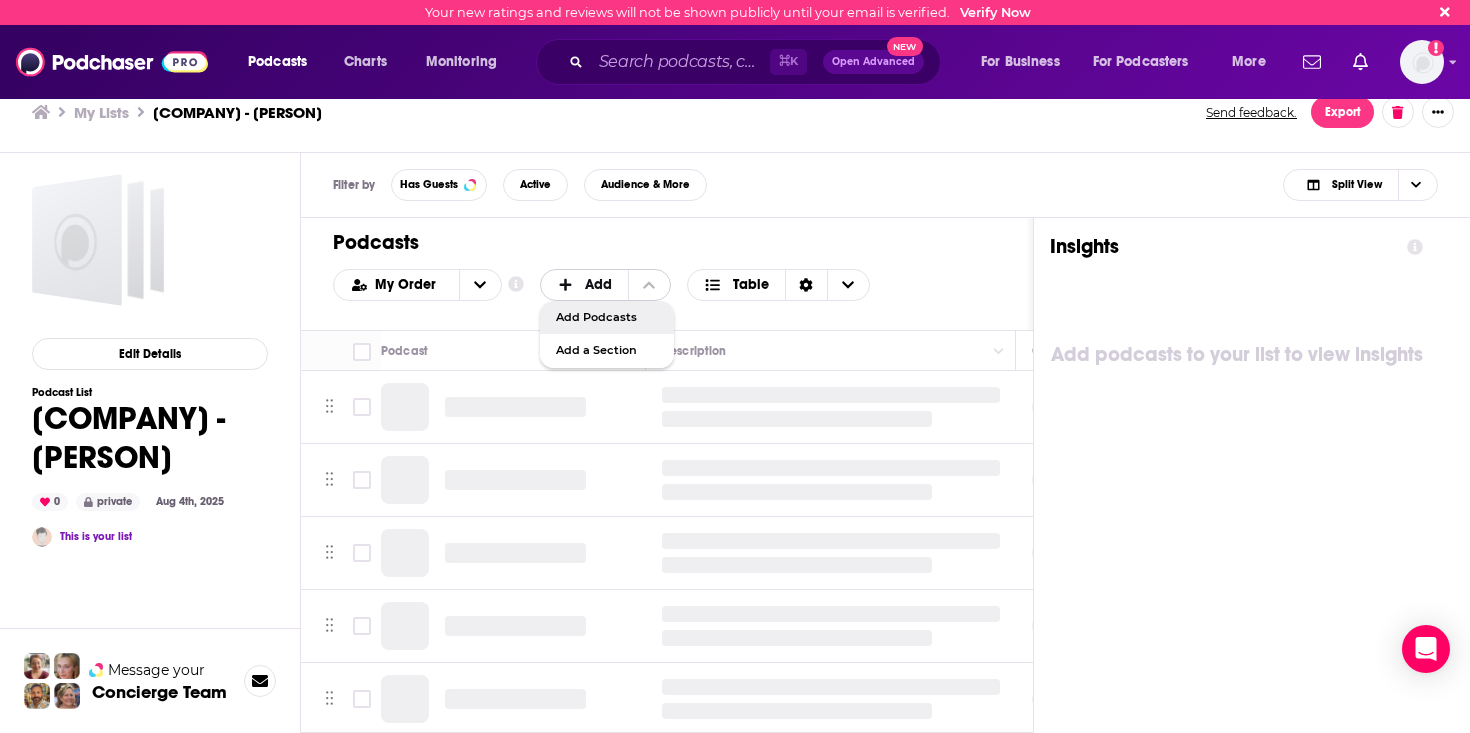 click on "Add Podcasts" at bounding box center [607, 317] 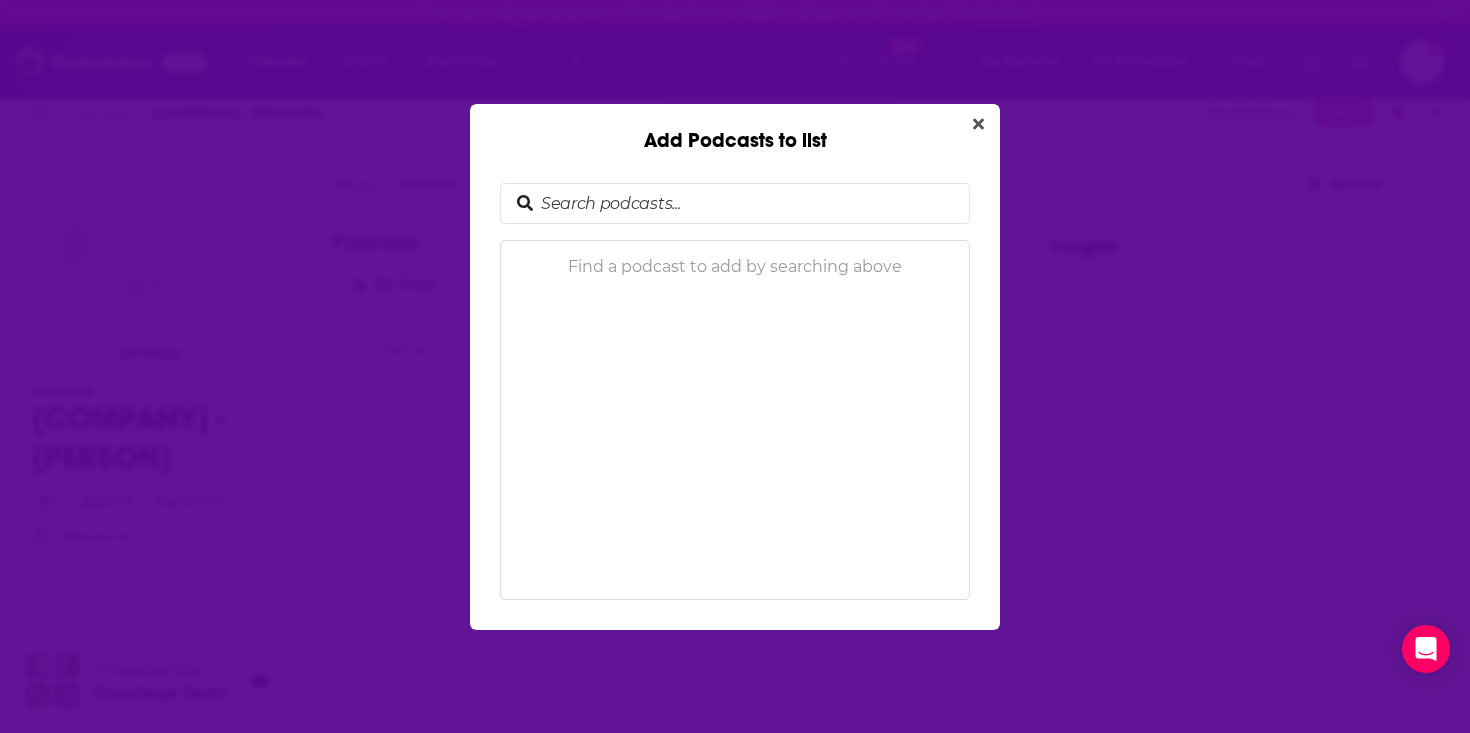 click at bounding box center (751, 203) 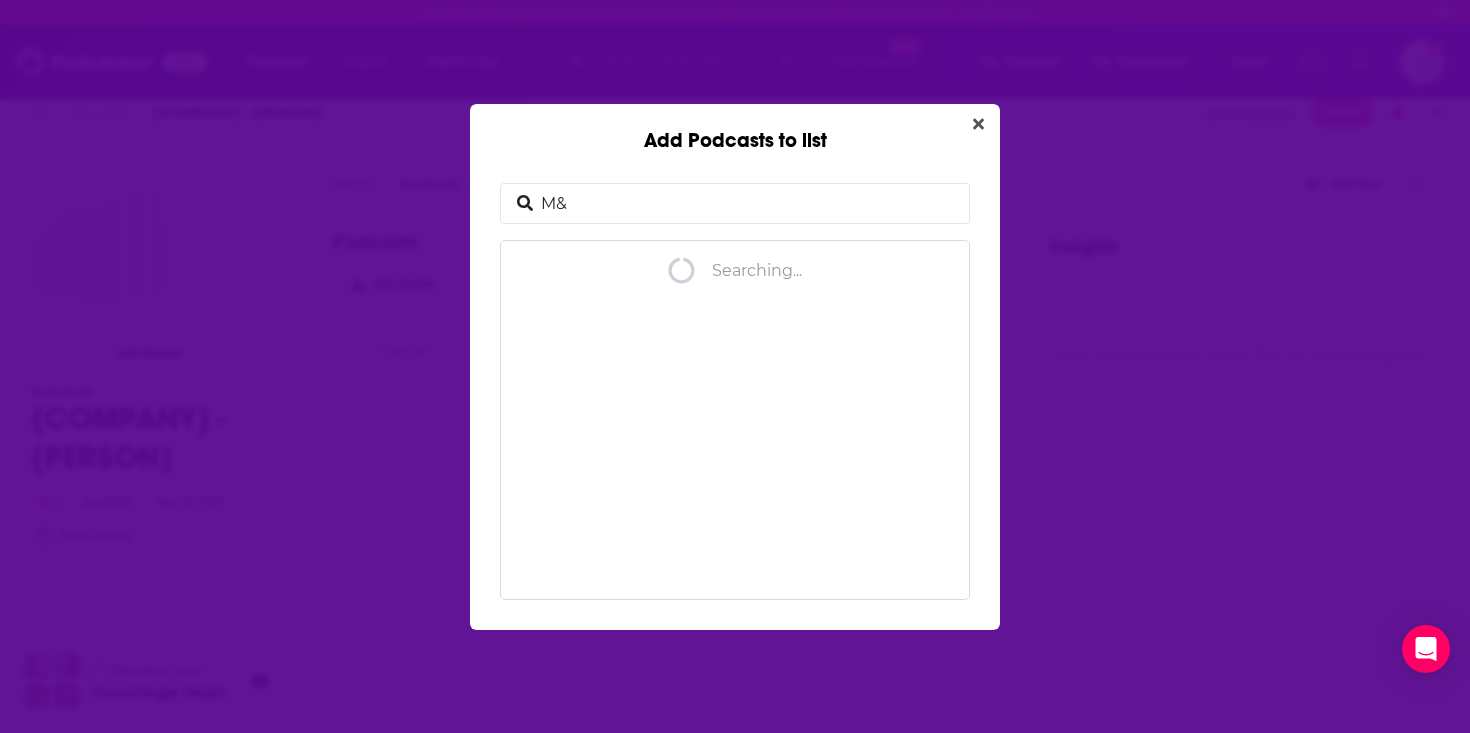 type on "M&A" 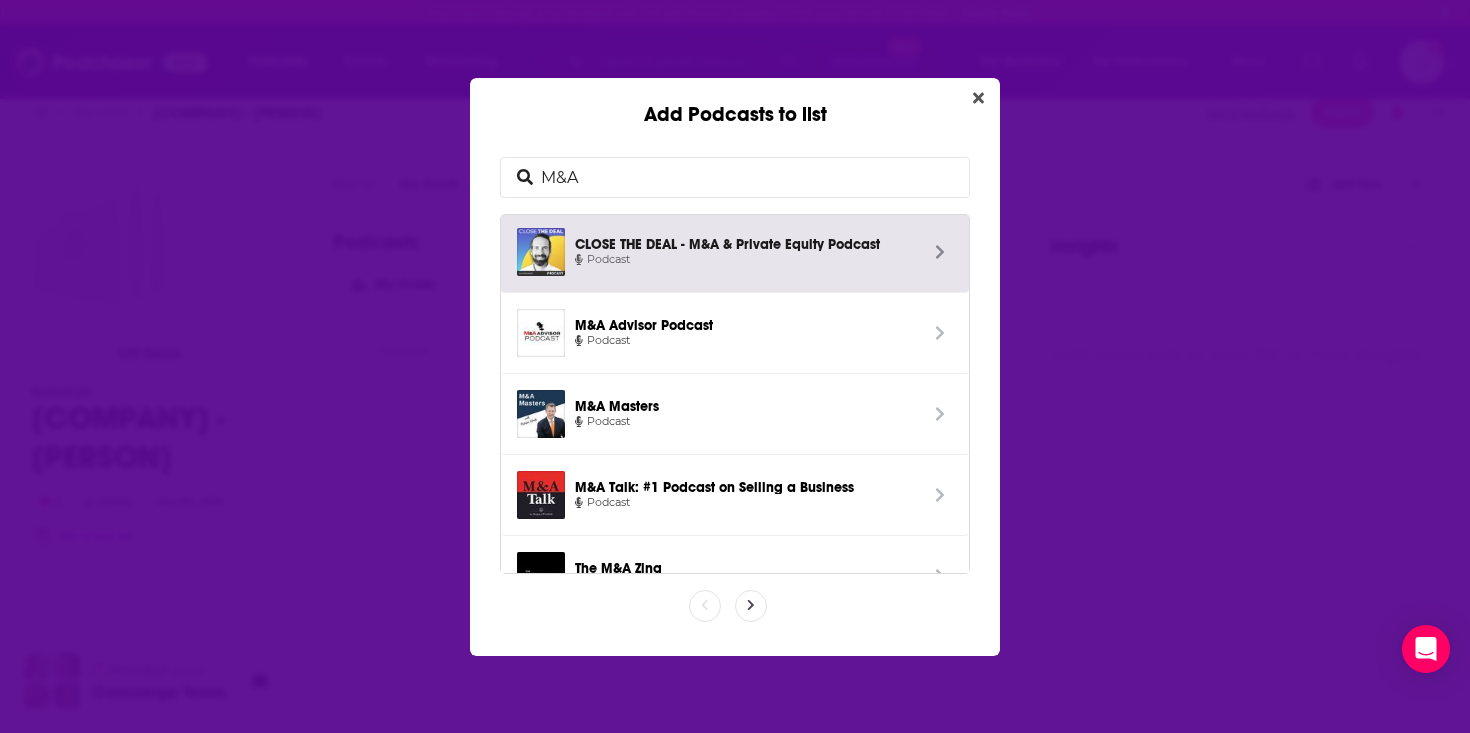 scroll, scrollTop: 248, scrollLeft: 0, axis: vertical 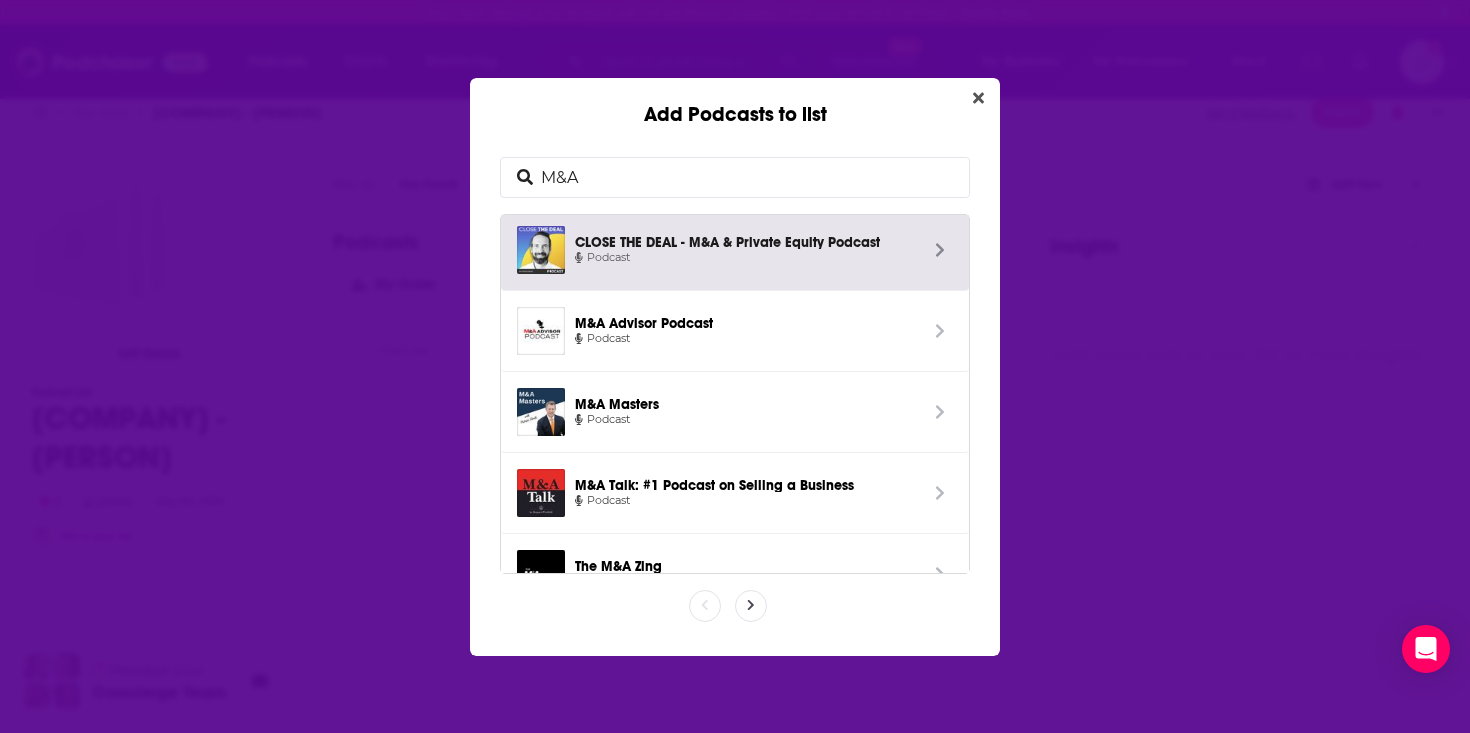 click on "CLOSE THE DEAL - M&A & Private Equity Podcast   Podcast" at bounding box center [746, 250] 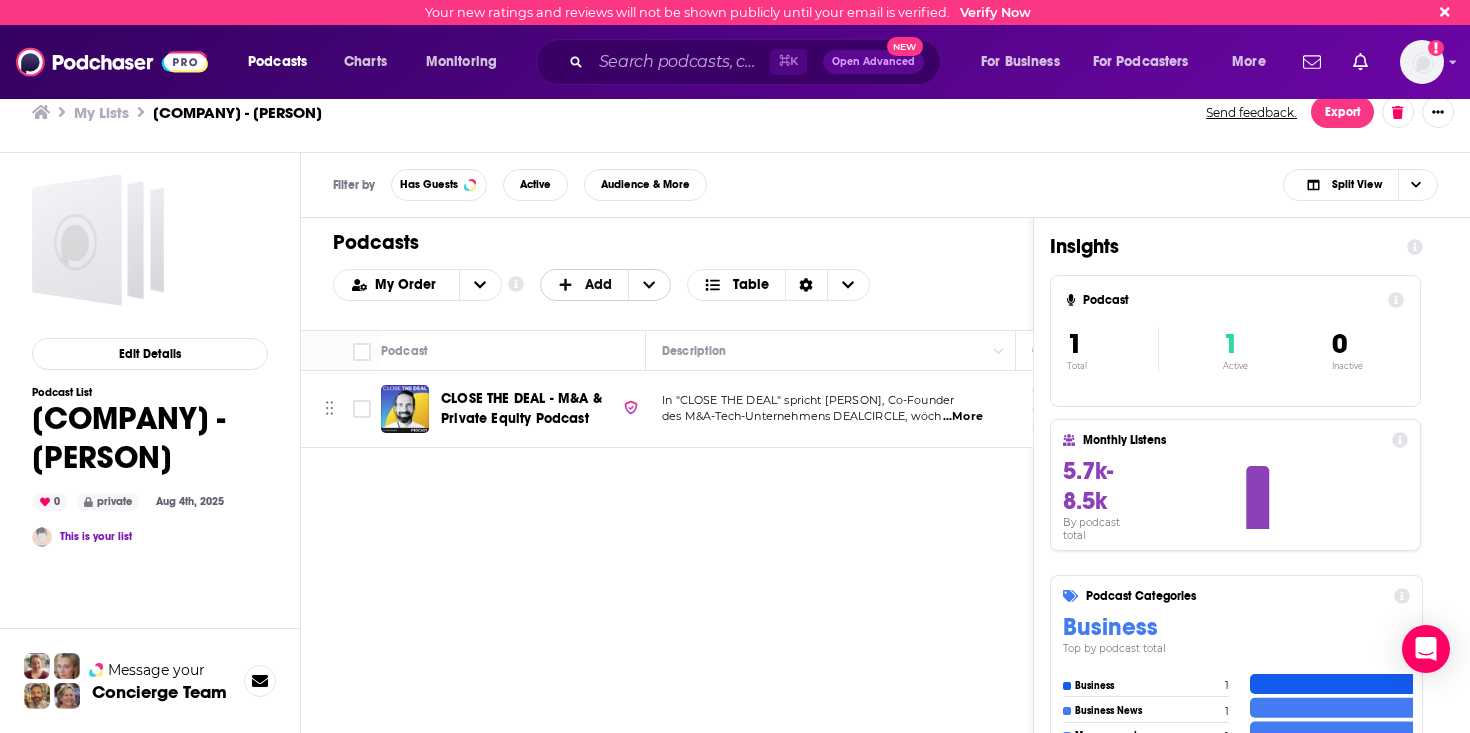 click 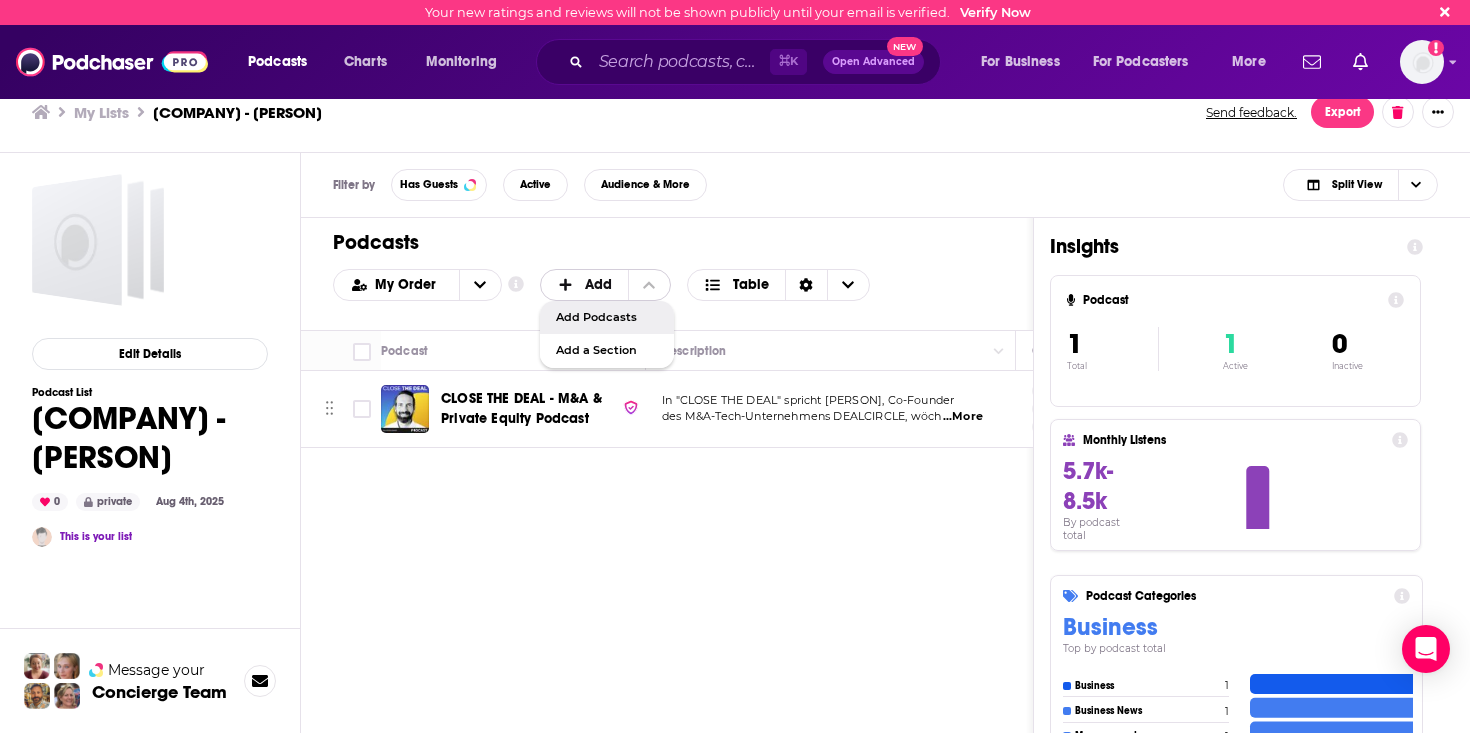 click on "Add Podcasts" at bounding box center [607, 318] 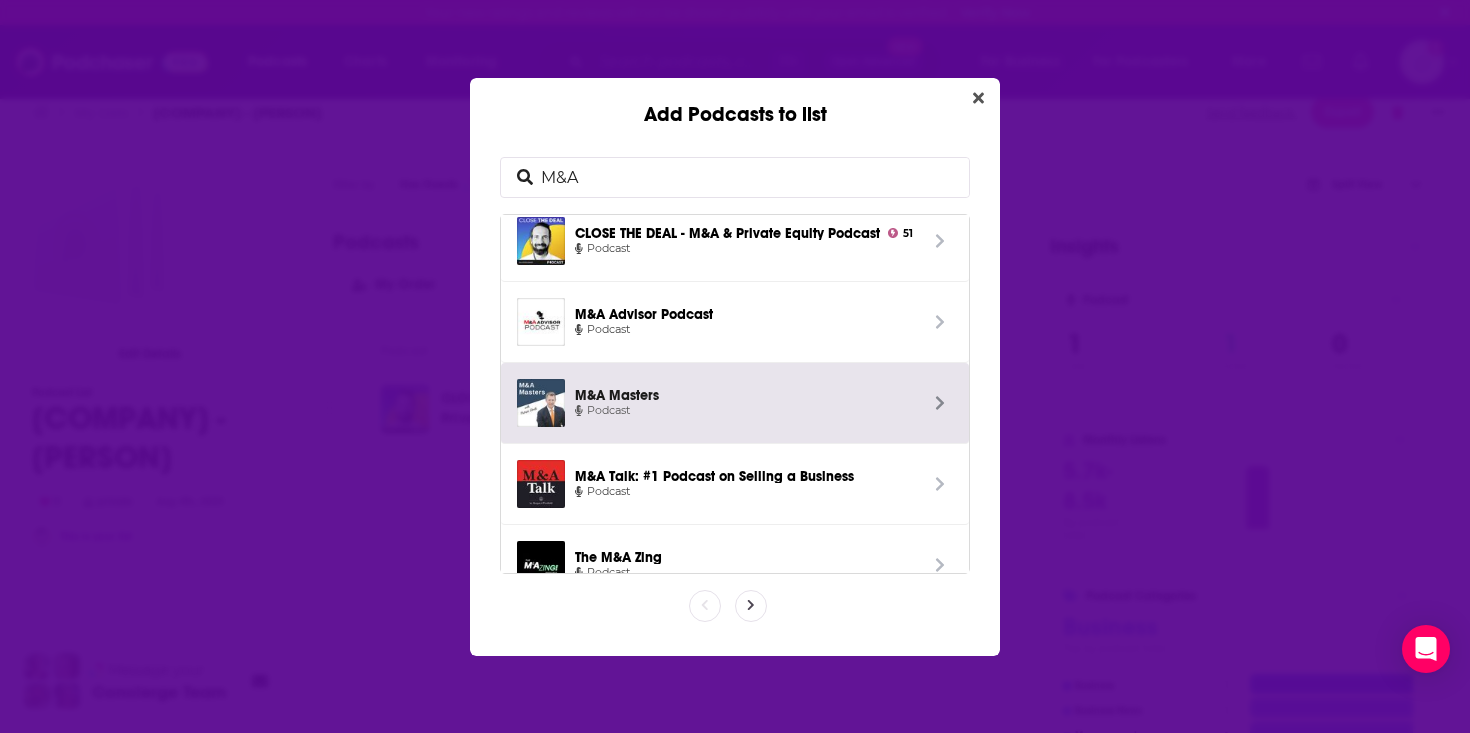 scroll, scrollTop: 284, scrollLeft: 0, axis: vertical 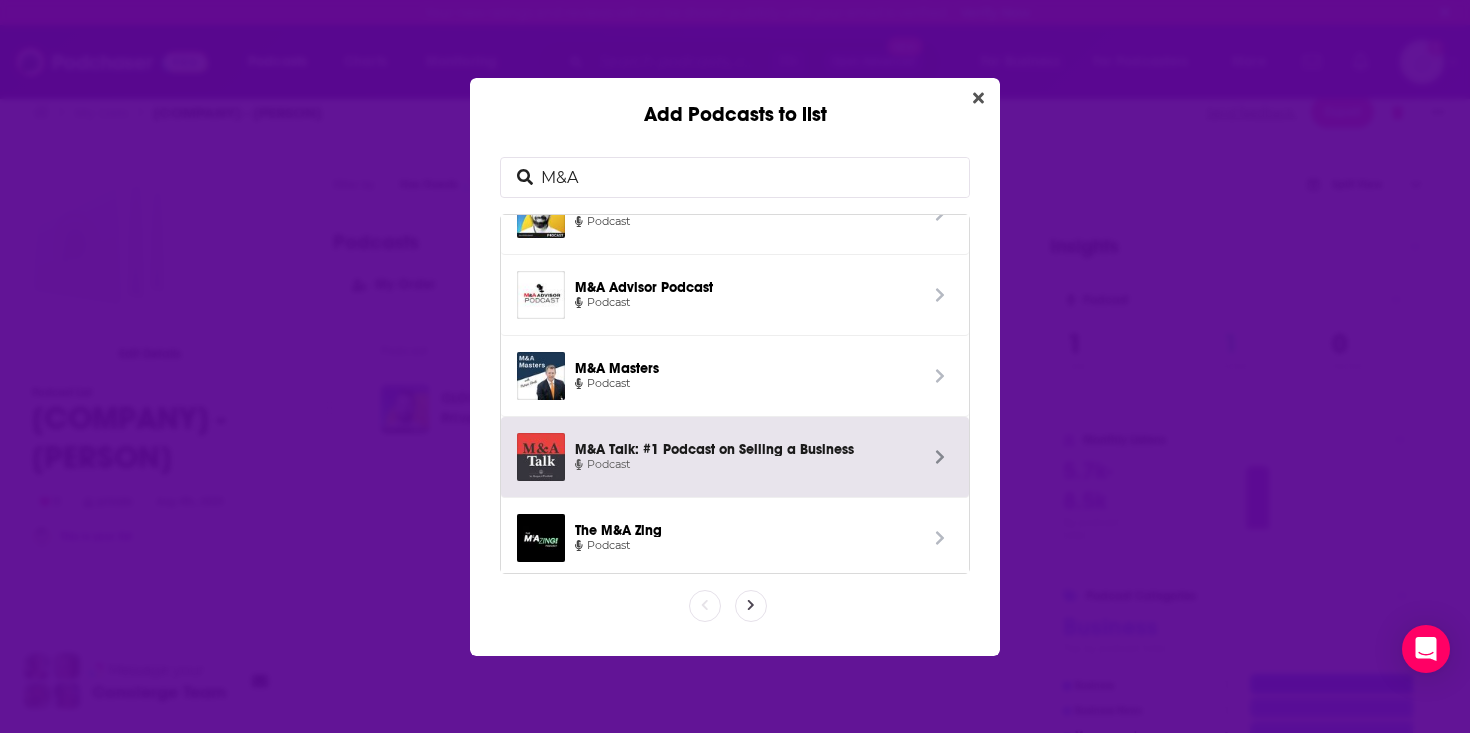 click 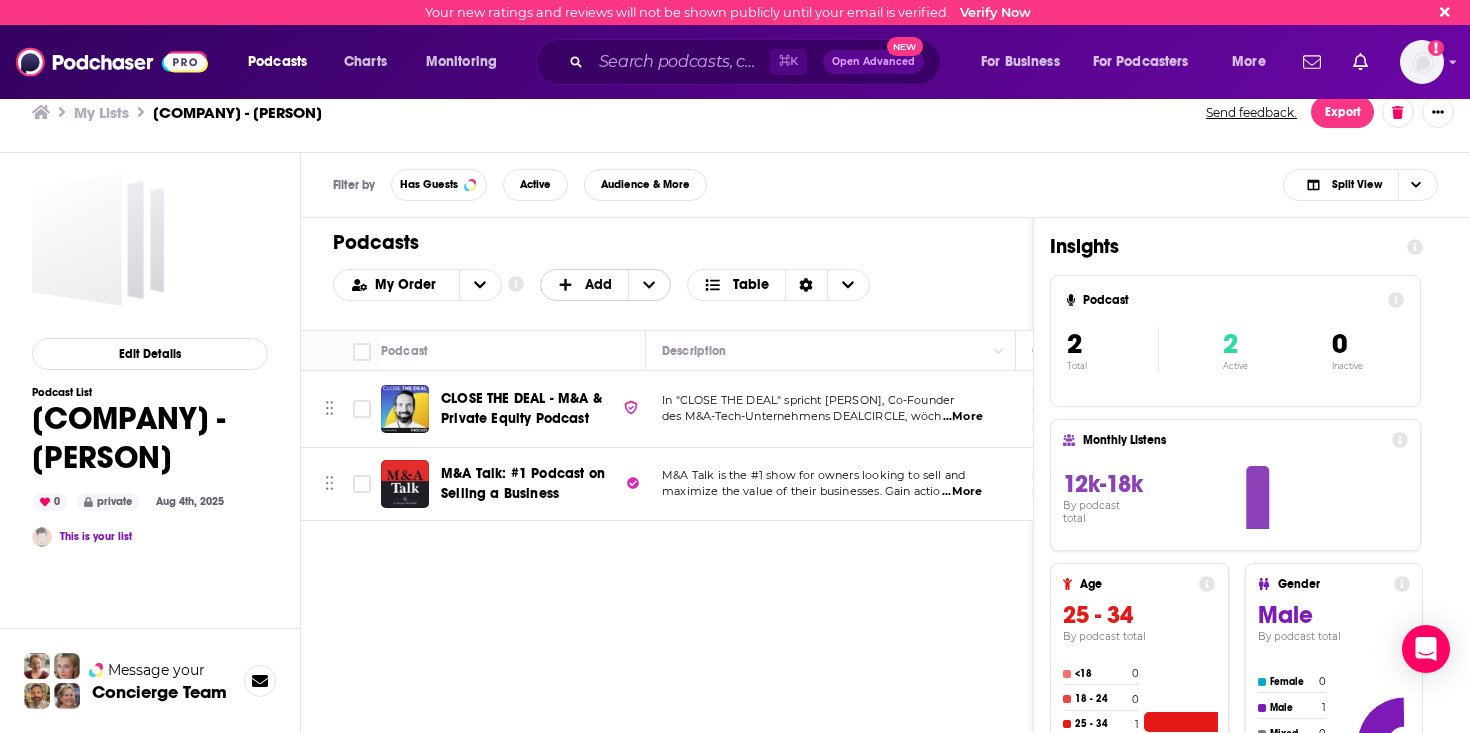 click on "Add" at bounding box center (585, 285) 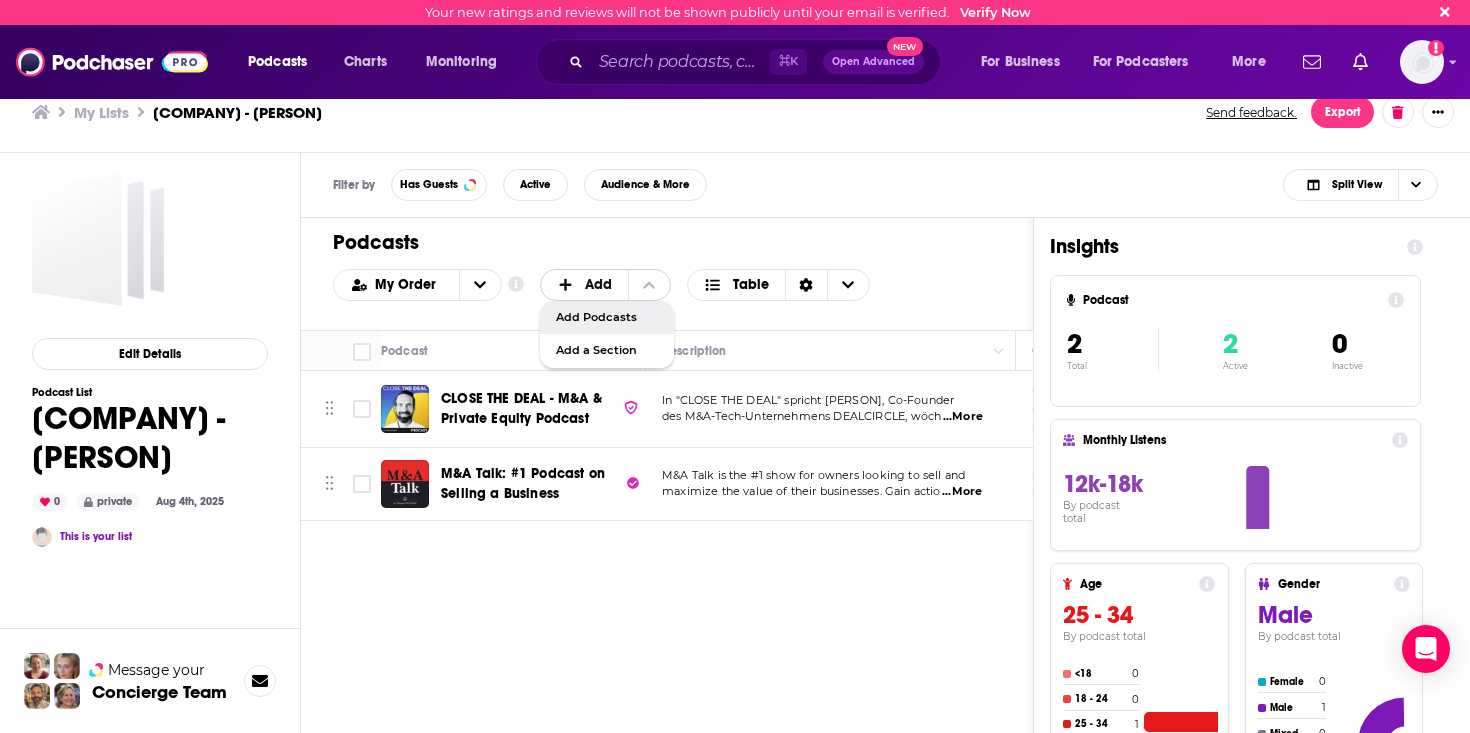 click on "Add Podcasts" at bounding box center [607, 318] 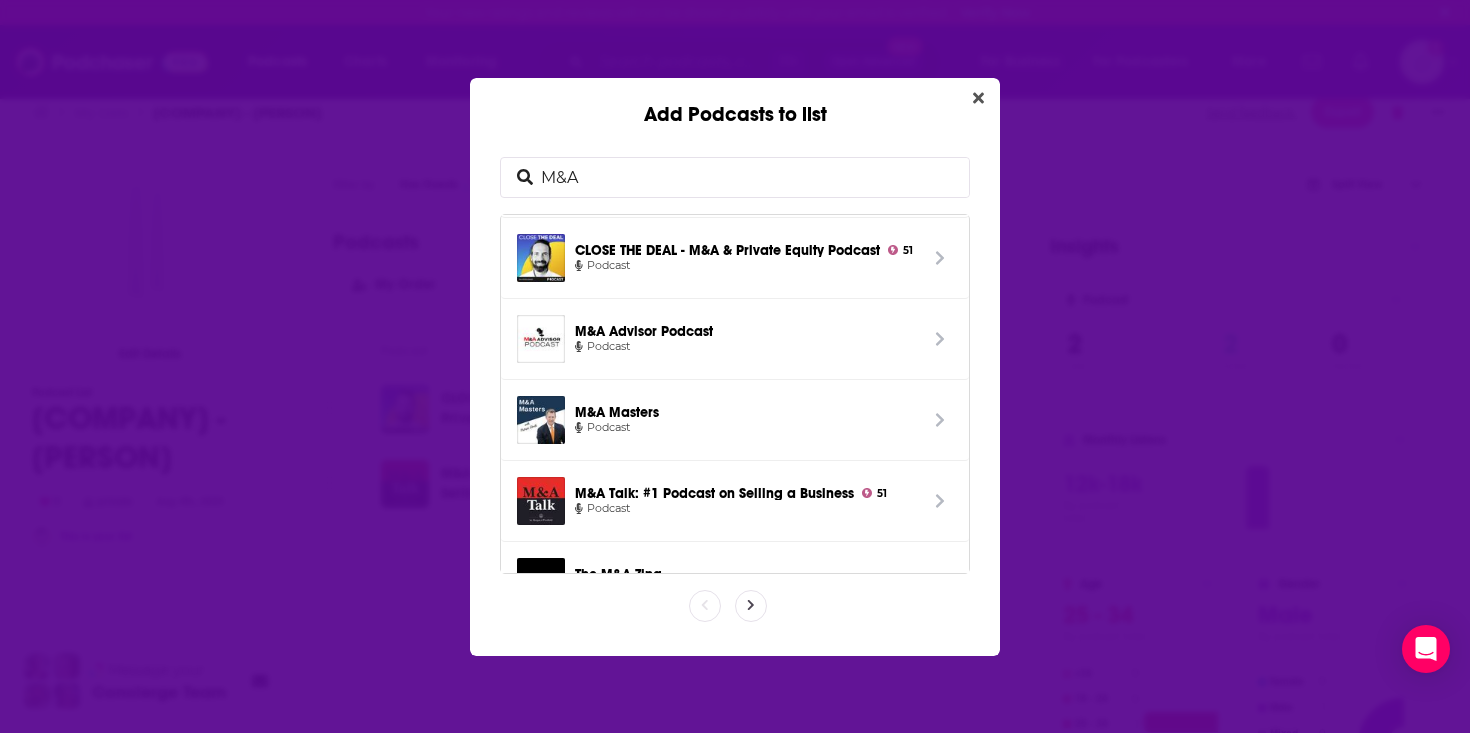 scroll, scrollTop: 289, scrollLeft: 0, axis: vertical 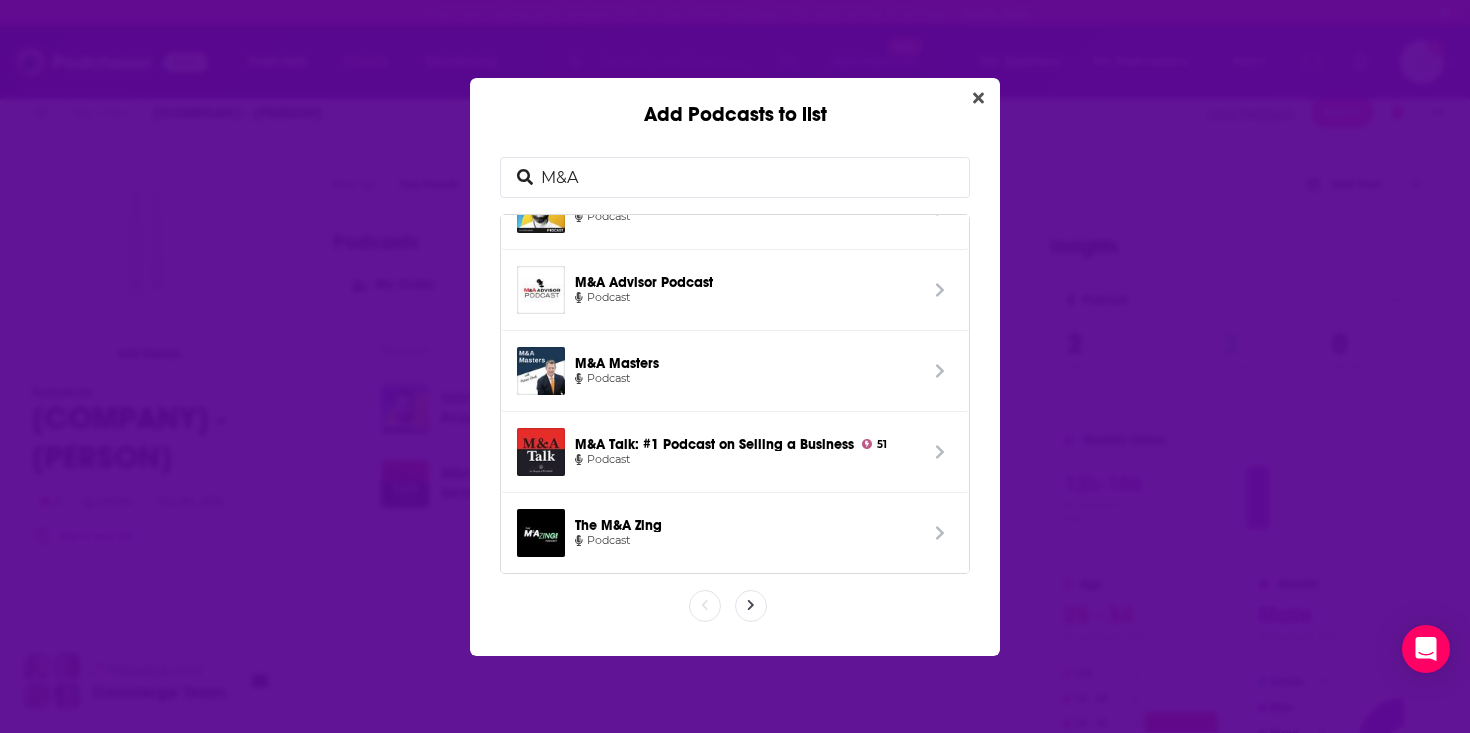 drag, startPoint x: 721, startPoint y: 182, endPoint x: 479, endPoint y: 180, distance: 242.00827 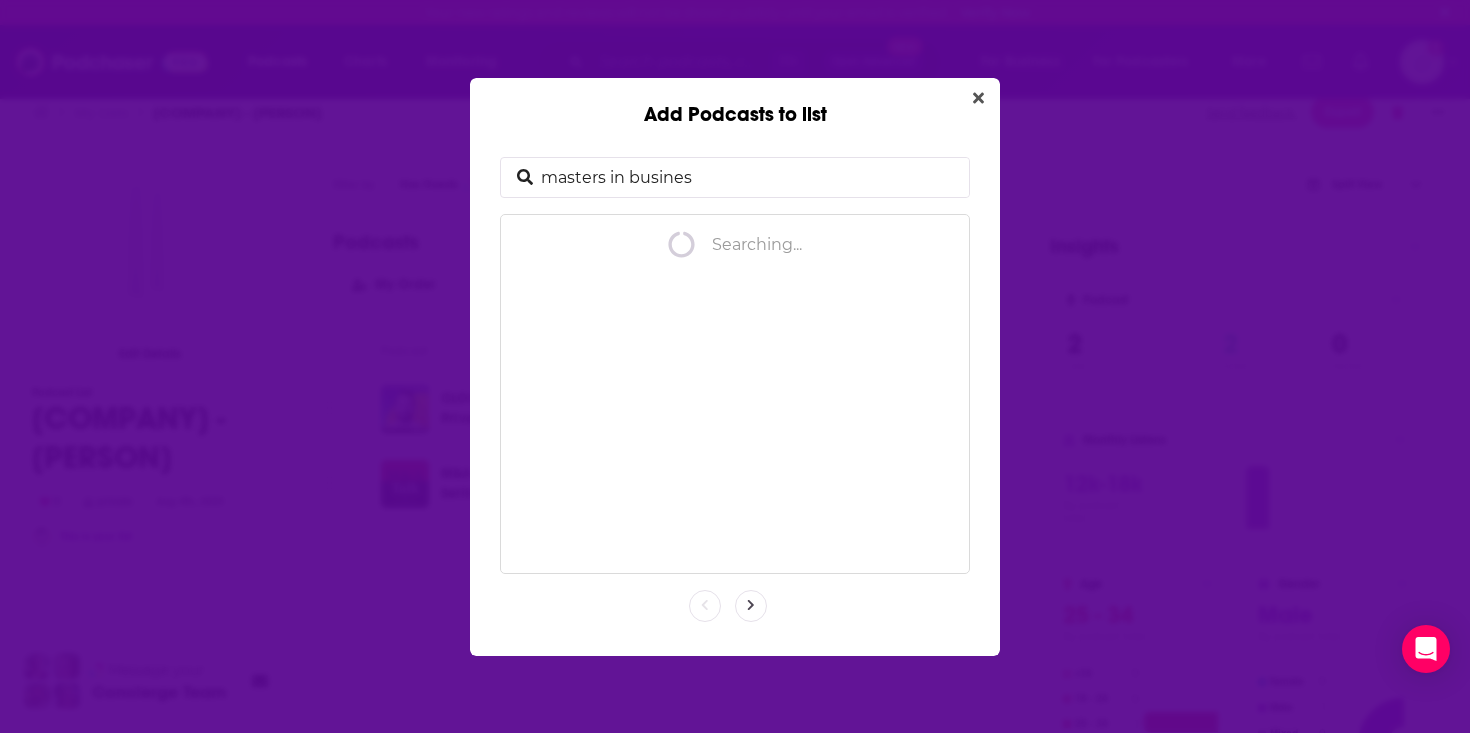 type on "masters in business" 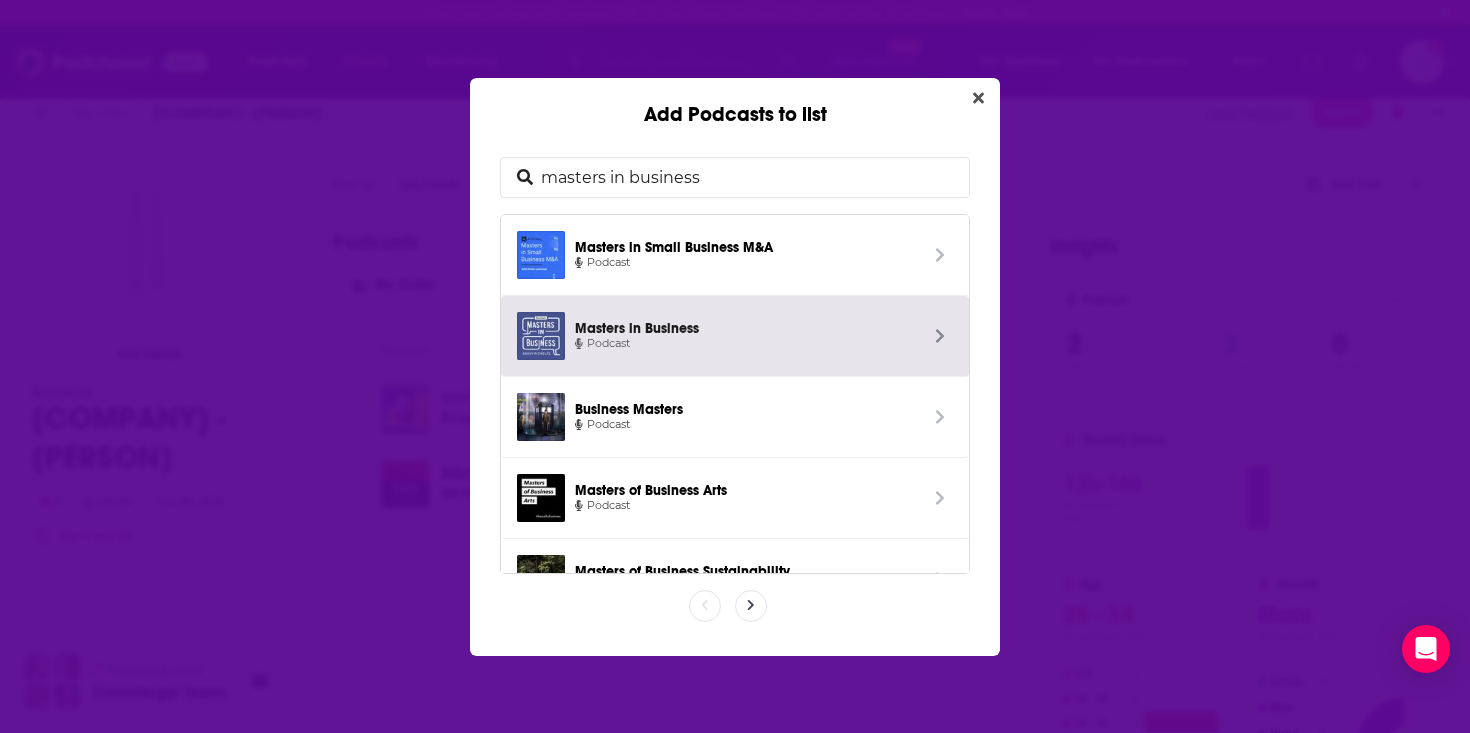 click on "Masters in Business" at bounding box center (746, 326) 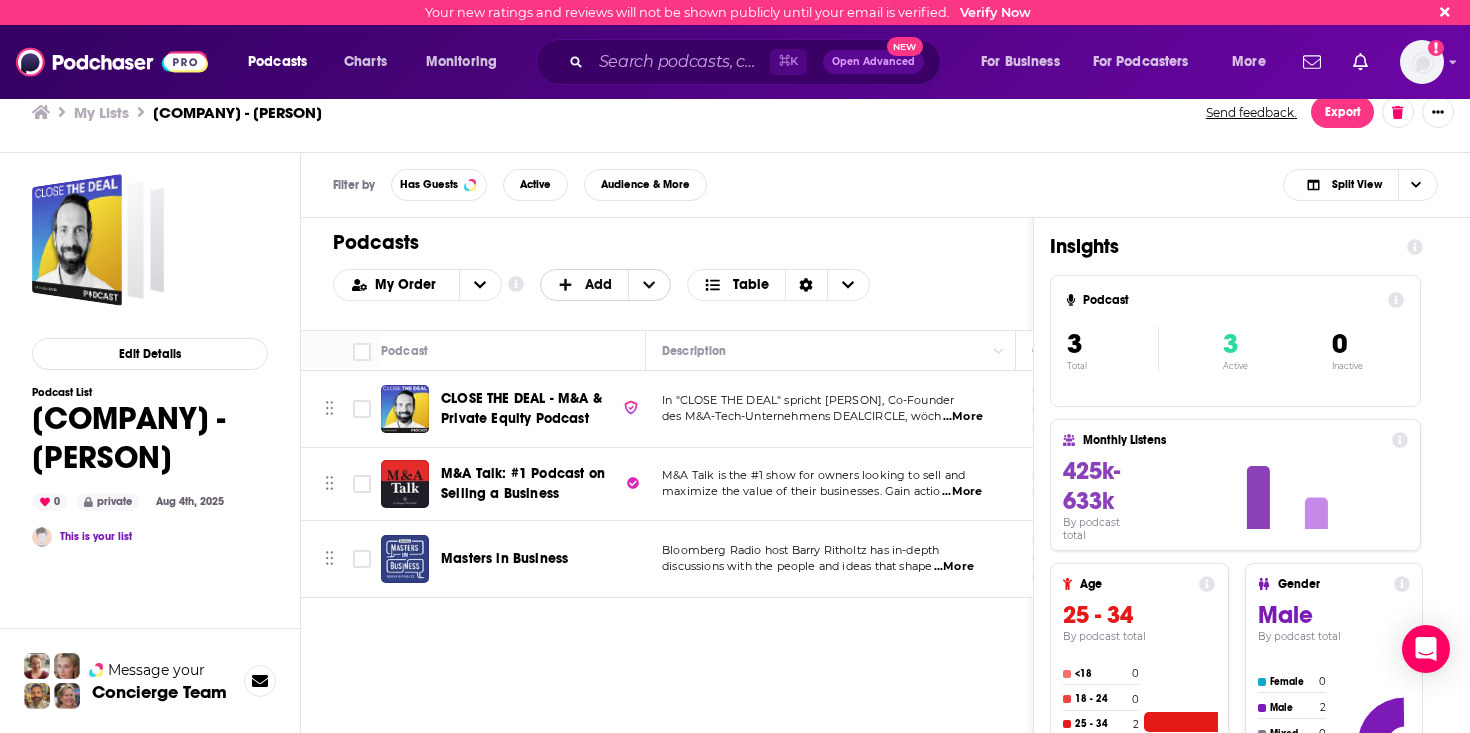 type 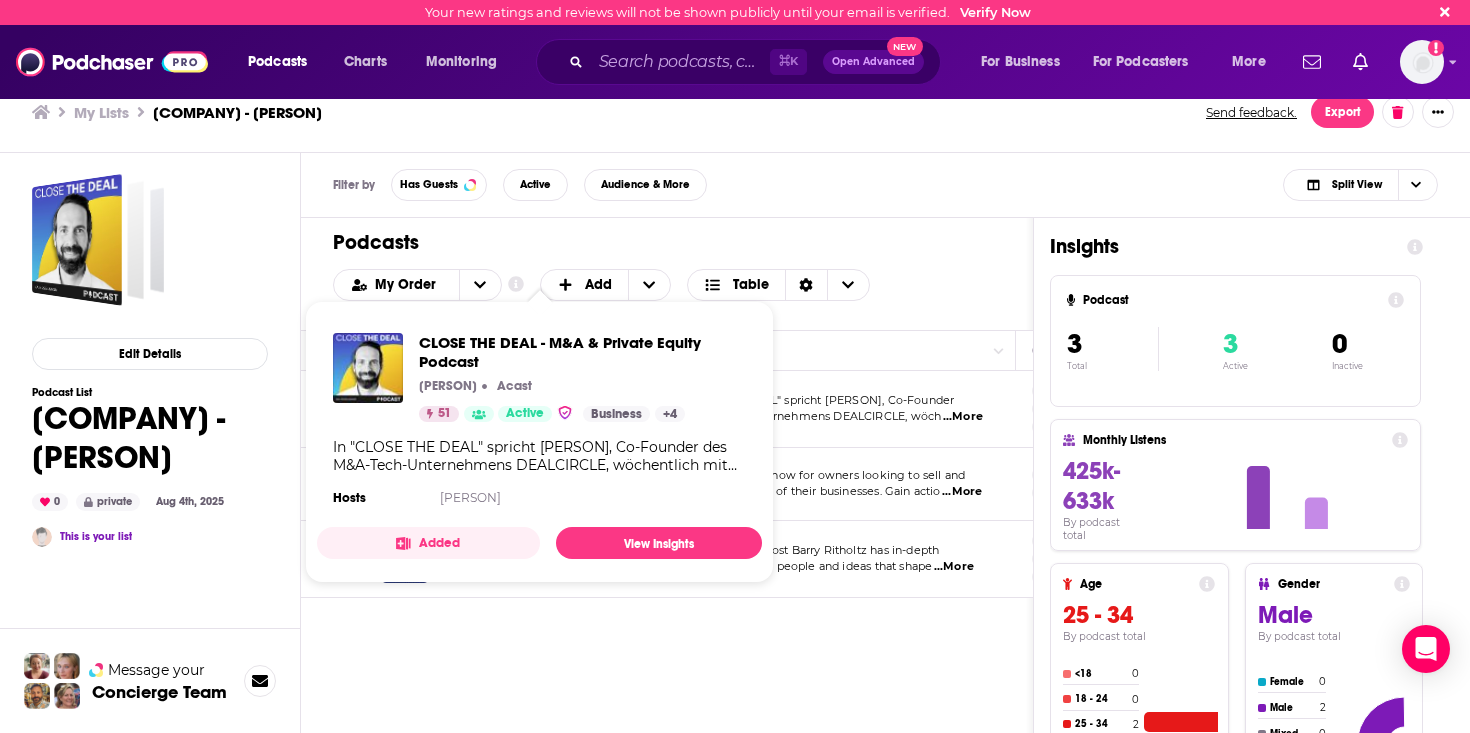 click on "Podcasts Add My Order Customize Your List Order Select the “My Order” sort and remove all filters to enable drag-and-drop reordering. Add Table Move Podcast Description Categories Reach (Monthly) Reach (Episode) Contacts Your Notes CLOSE THE DEAL - M&A & Private Equity Podcast In "CLOSE THE DEAL" spricht [PERSON], Co-Founder des M&A-Tech-Unternehmens DEALCIRCLE, wöch ...More Business Investing Management 51 5.7k-8.5k 1k-1.2k 3 Contacts M&A Talk: #1 Podcast on Selling a Business M&A Talk is the #1 show for owners looking to sell and maximize the value of their businesses. Gain actio ...More Business Education 51 6.2k-9.3k Under 1.9k 1 Contact Masters in Business [COMPANY] host [PERSON] has in-depth discussions with the people and ideas that shape ...More Business Investing Entrepreneur 77 413k-615k 24k-36k 20 Contacts" at bounding box center [667, 560] 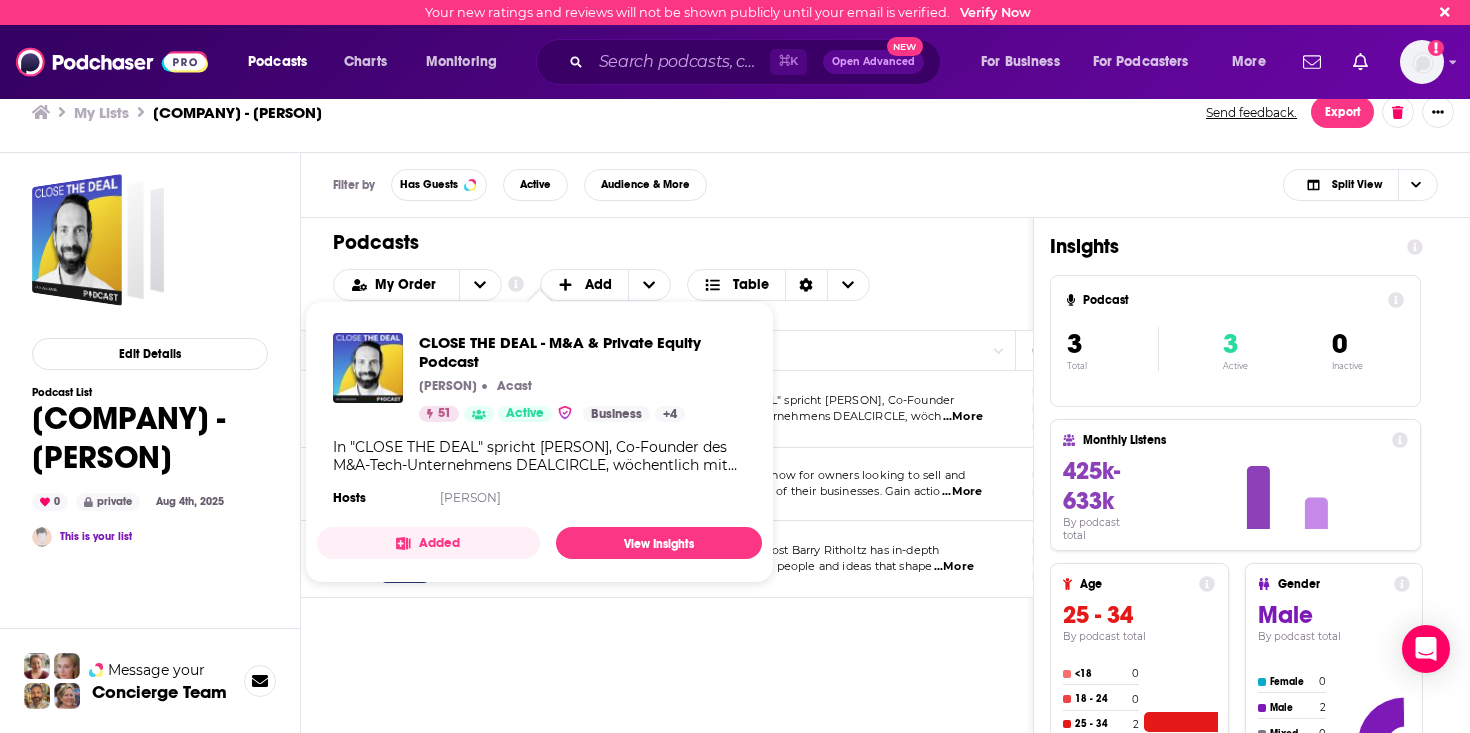 click on "[PERSON]" at bounding box center (448, 386) 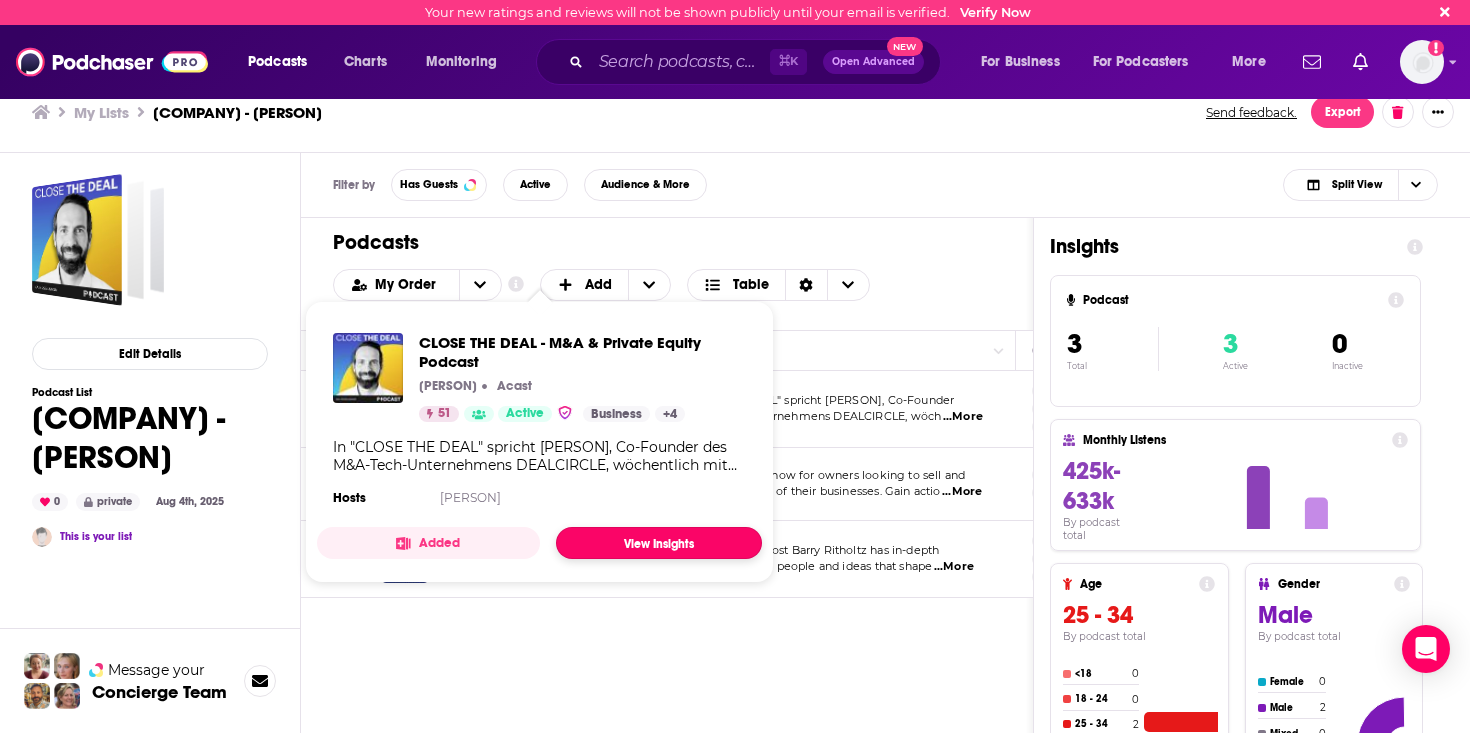 click on "View Insights" at bounding box center [659, 543] 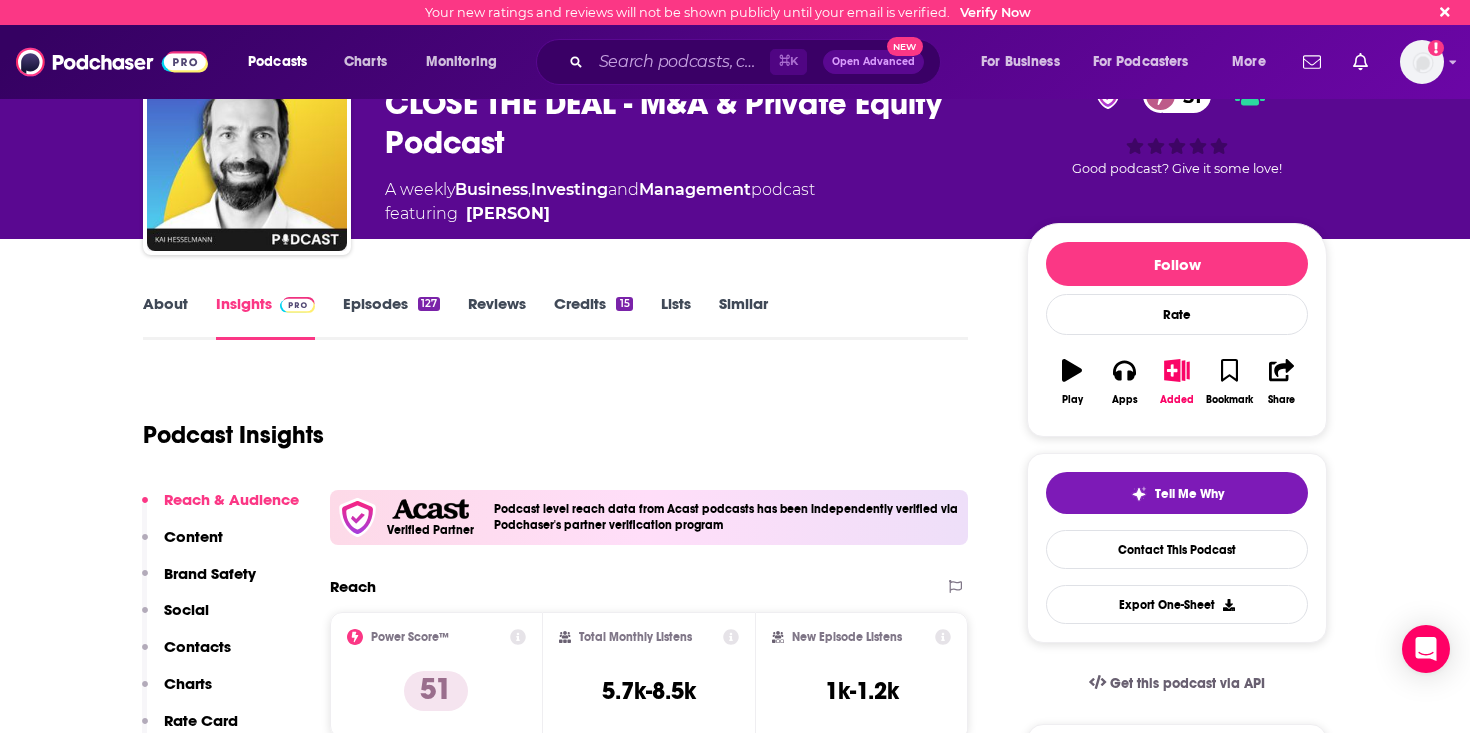scroll, scrollTop: 101, scrollLeft: 0, axis: vertical 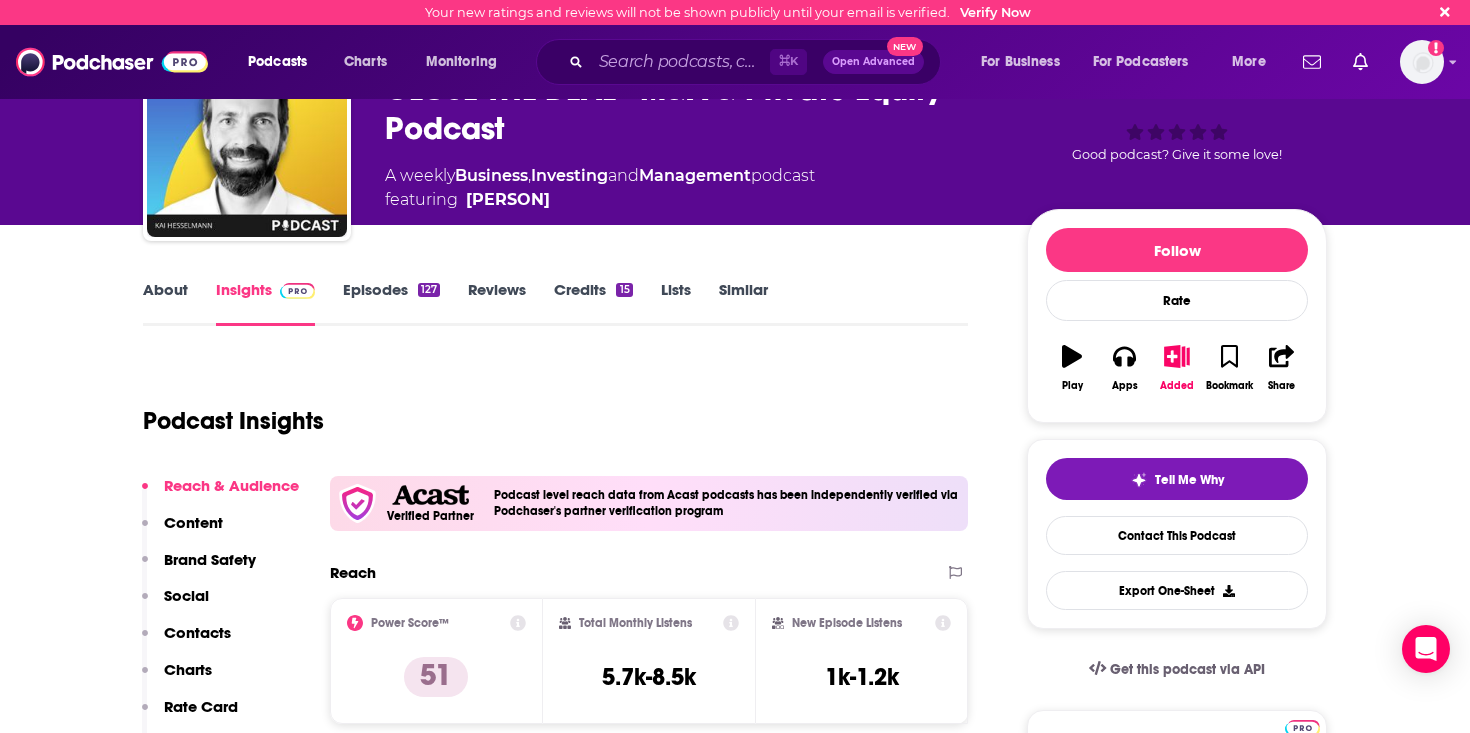 click on "Episodes 127" at bounding box center [391, 303] 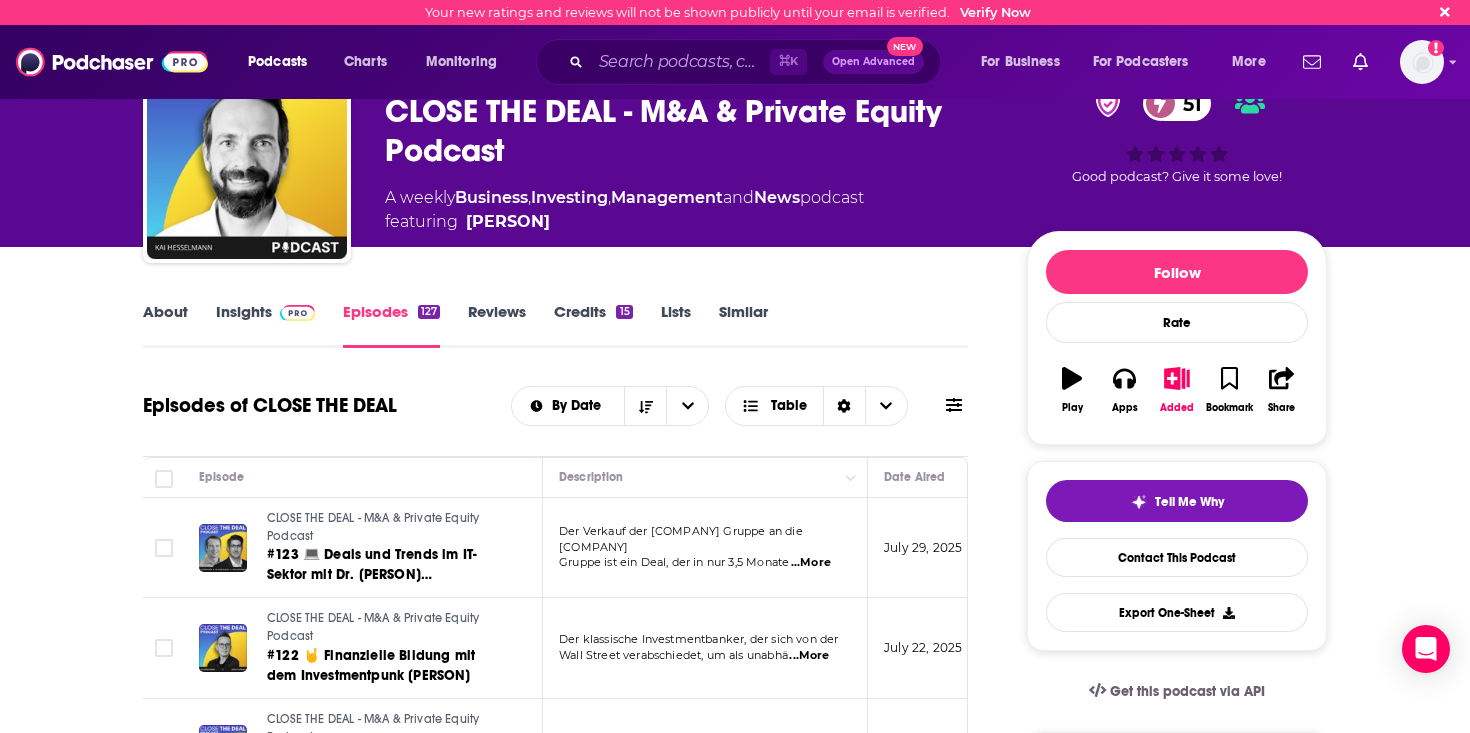 scroll, scrollTop: 0, scrollLeft: 0, axis: both 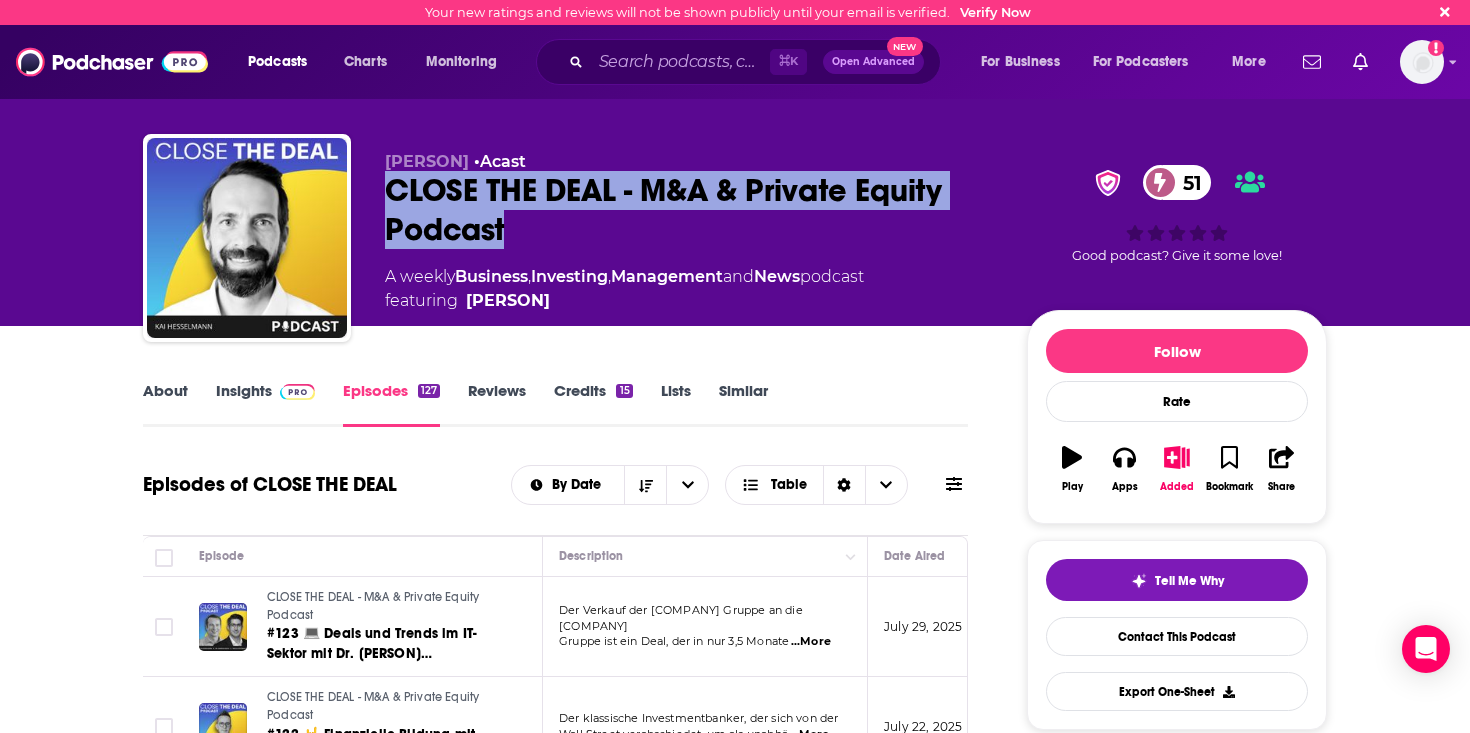 drag, startPoint x: 544, startPoint y: 218, endPoint x: 379, endPoint y: 186, distance: 168.07439 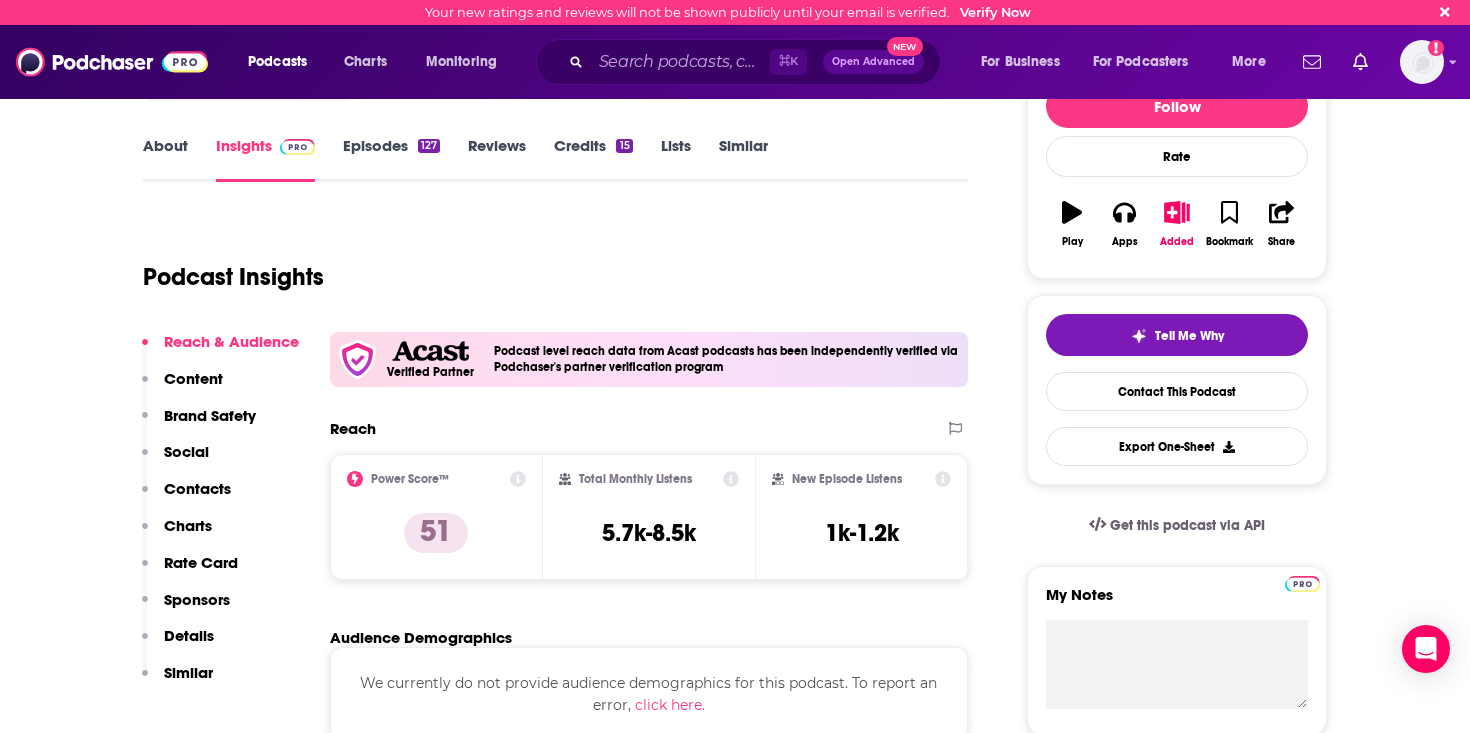 scroll, scrollTop: 0, scrollLeft: 0, axis: both 